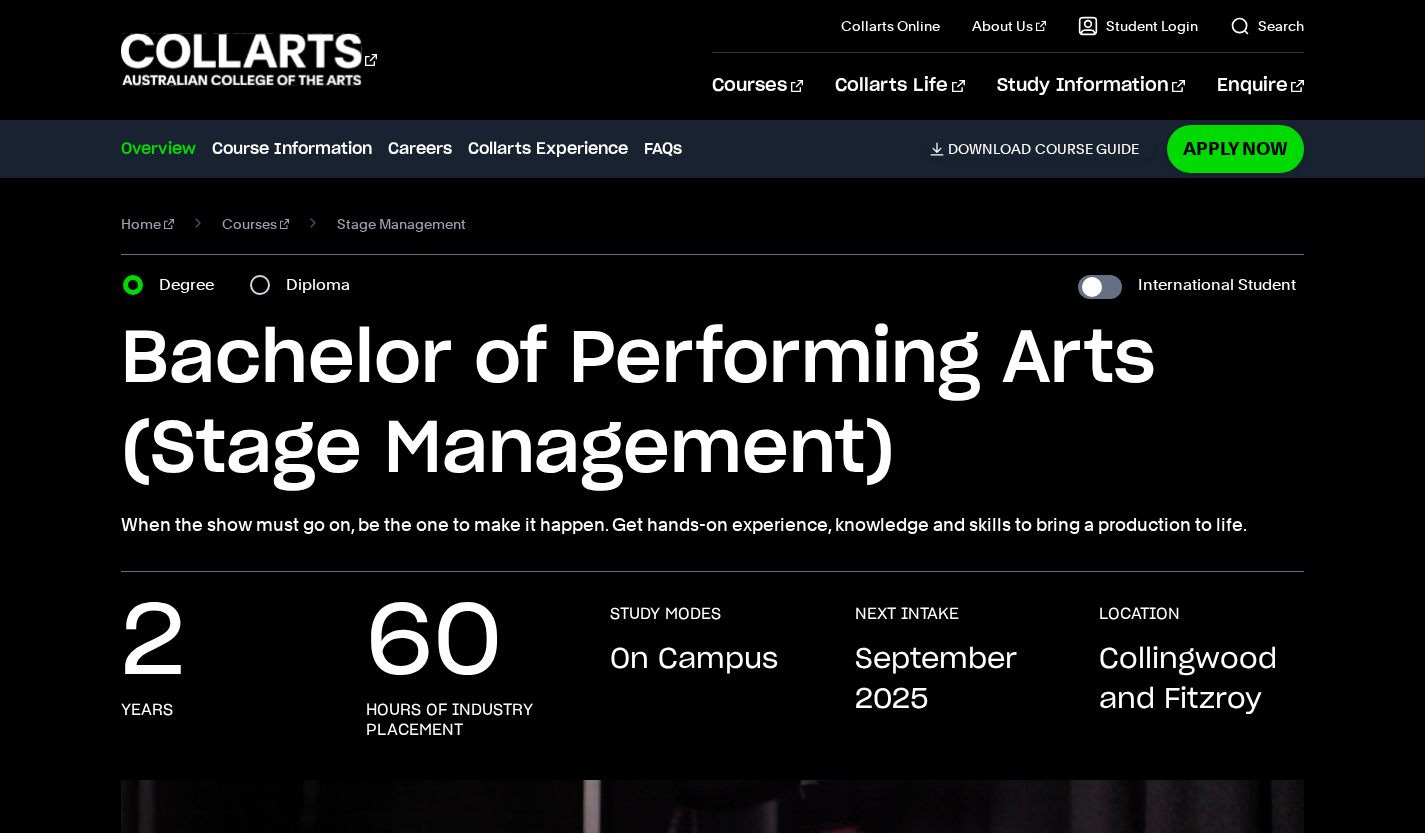 scroll, scrollTop: 0, scrollLeft: 0, axis: both 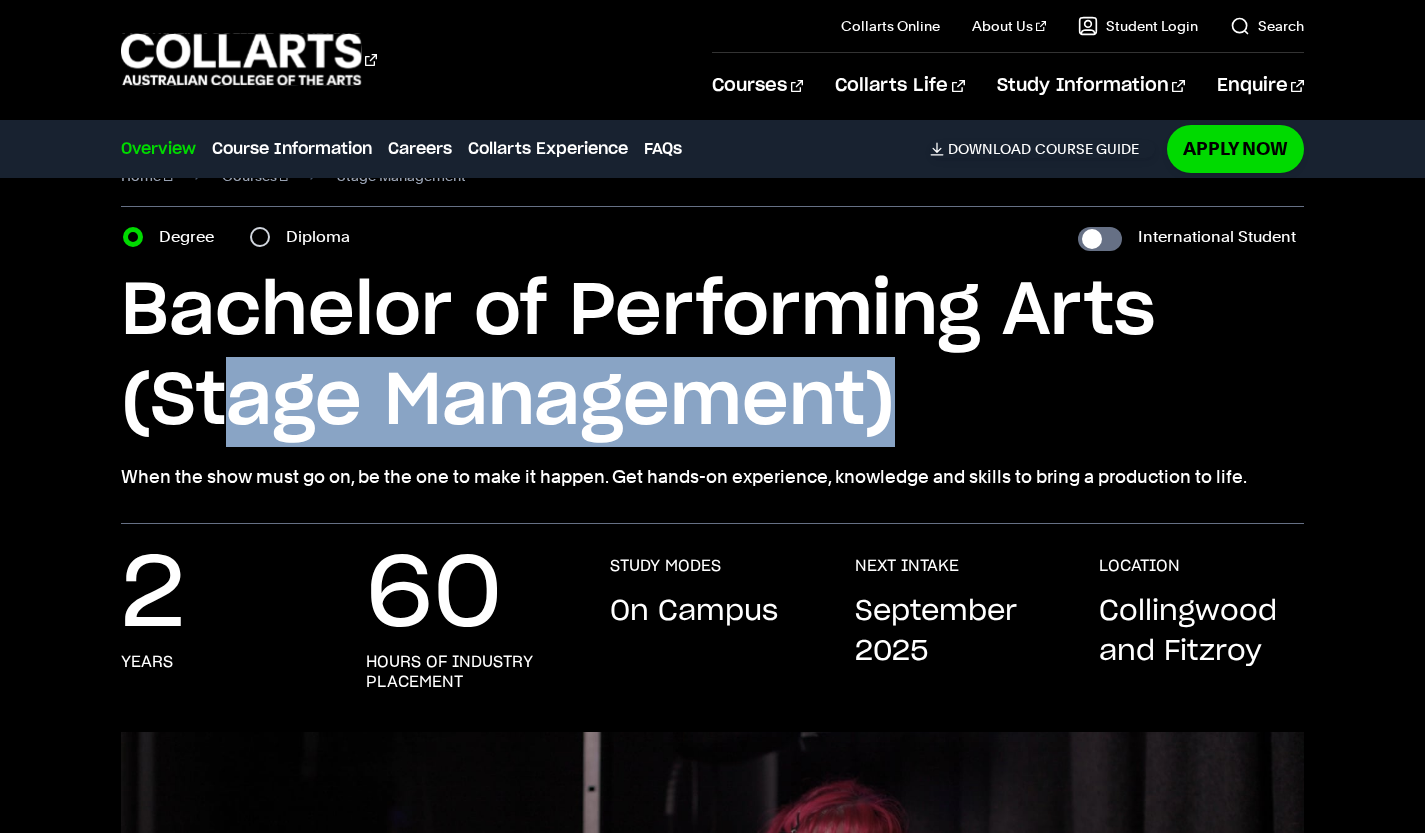 drag, startPoint x: 888, startPoint y: 434, endPoint x: 400, endPoint y: 429, distance: 488.0256 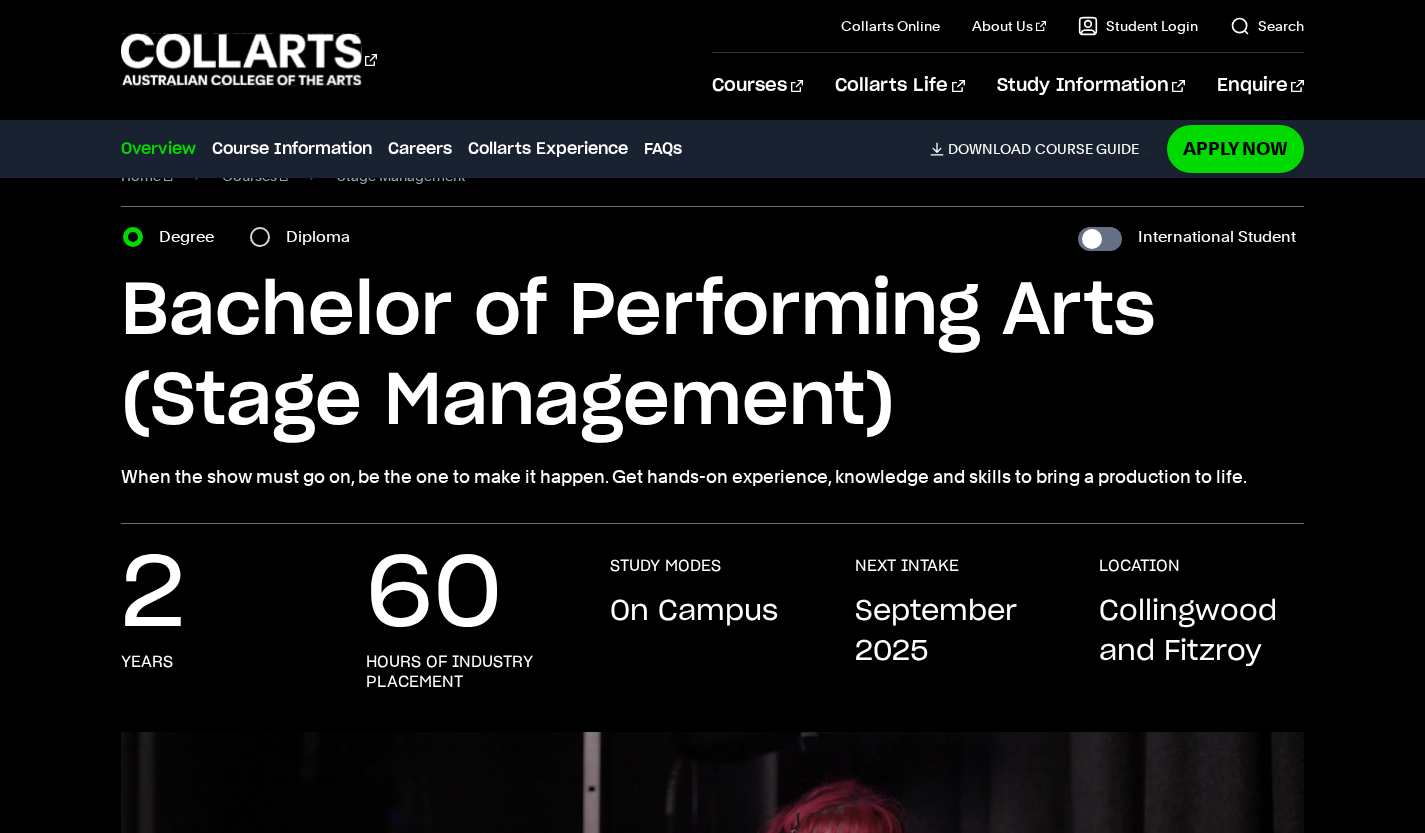 click on "Bachelor of Performing Arts (Stage Management)
When the show must go on, be the one to make it happen. Get hands-on experience, knowledge and skills to bring a production to life." at bounding box center [712, 379] 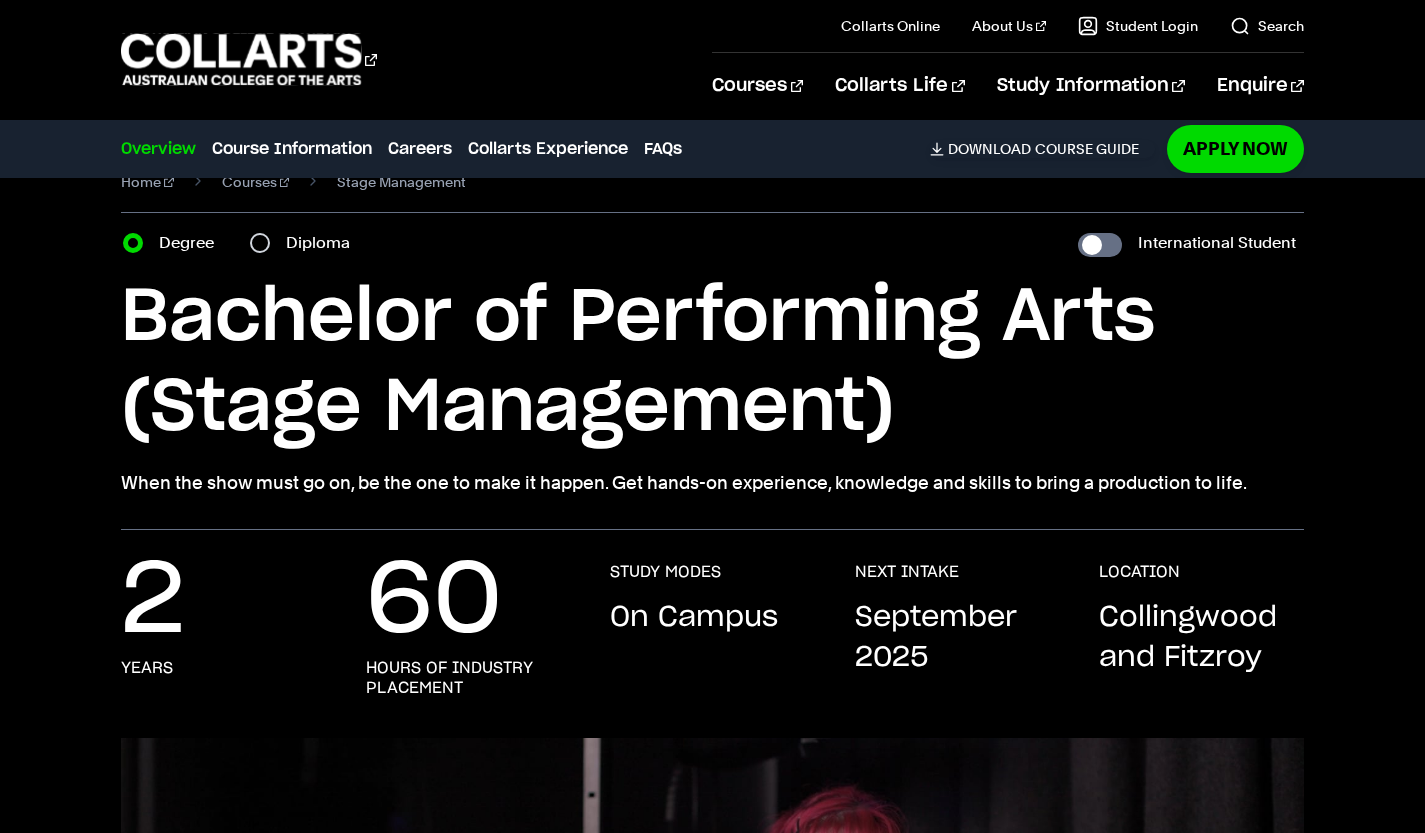 scroll, scrollTop: 35, scrollLeft: 0, axis: vertical 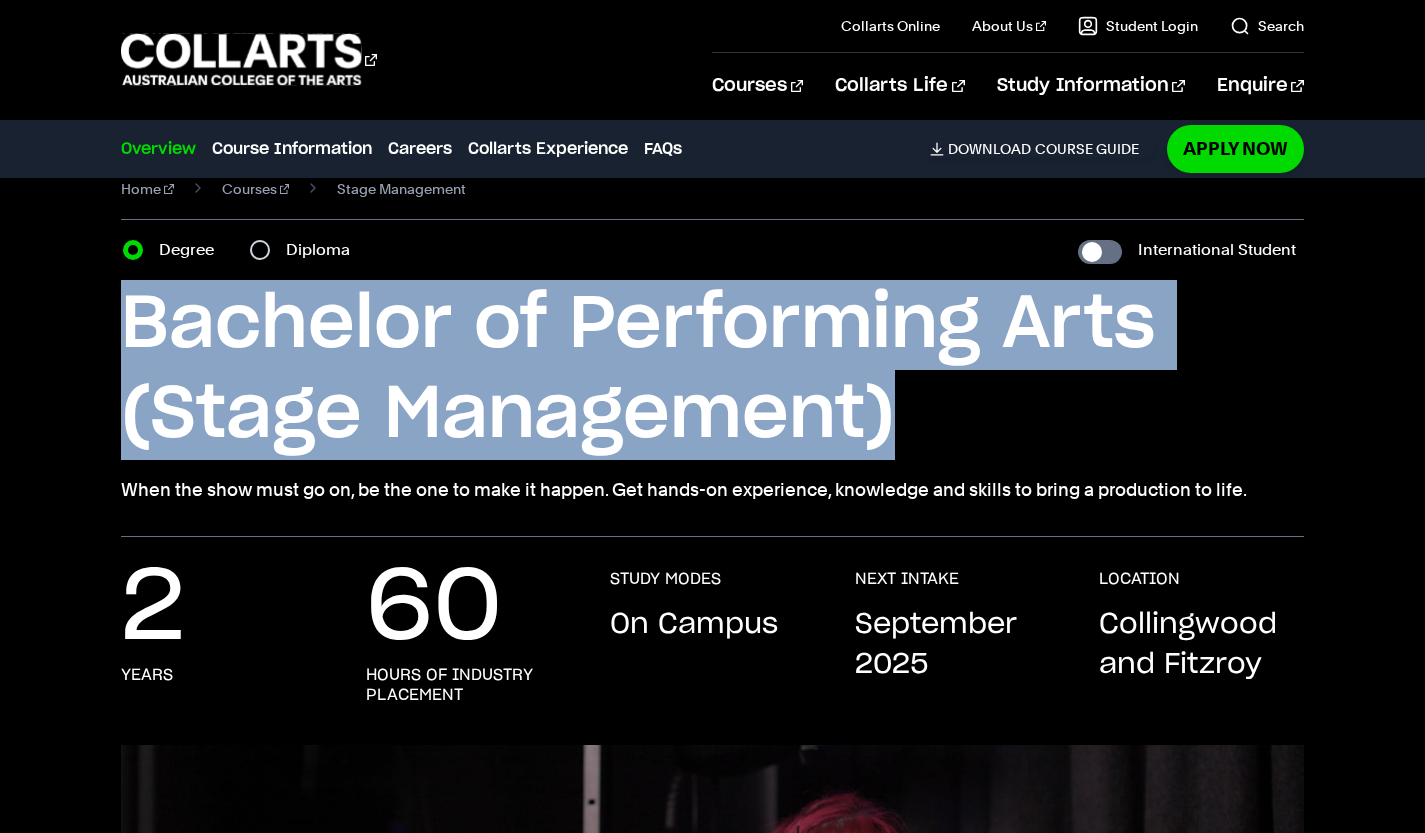 drag, startPoint x: 123, startPoint y: 315, endPoint x: 1143, endPoint y: 403, distance: 1023.78906 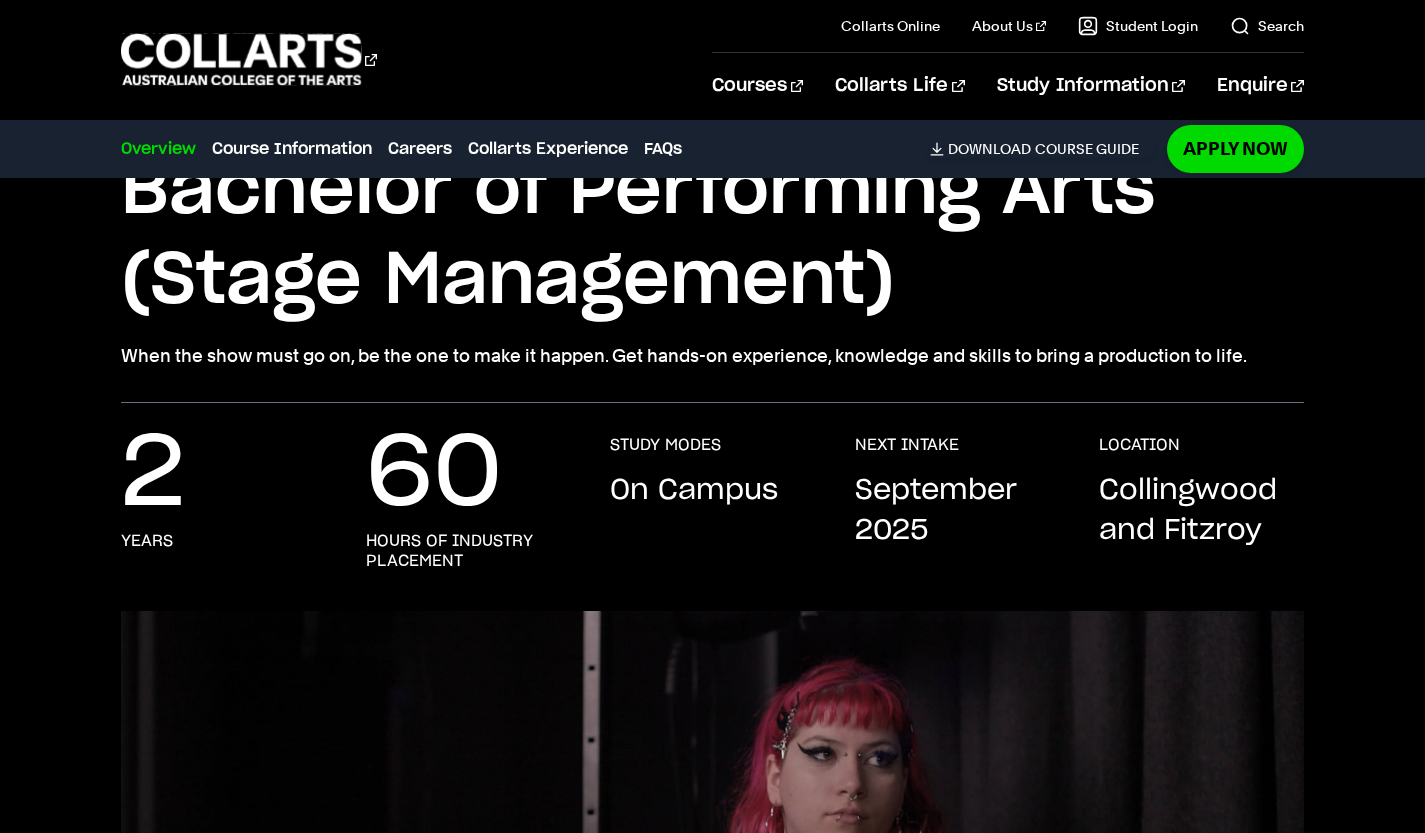 scroll, scrollTop: 190, scrollLeft: 0, axis: vertical 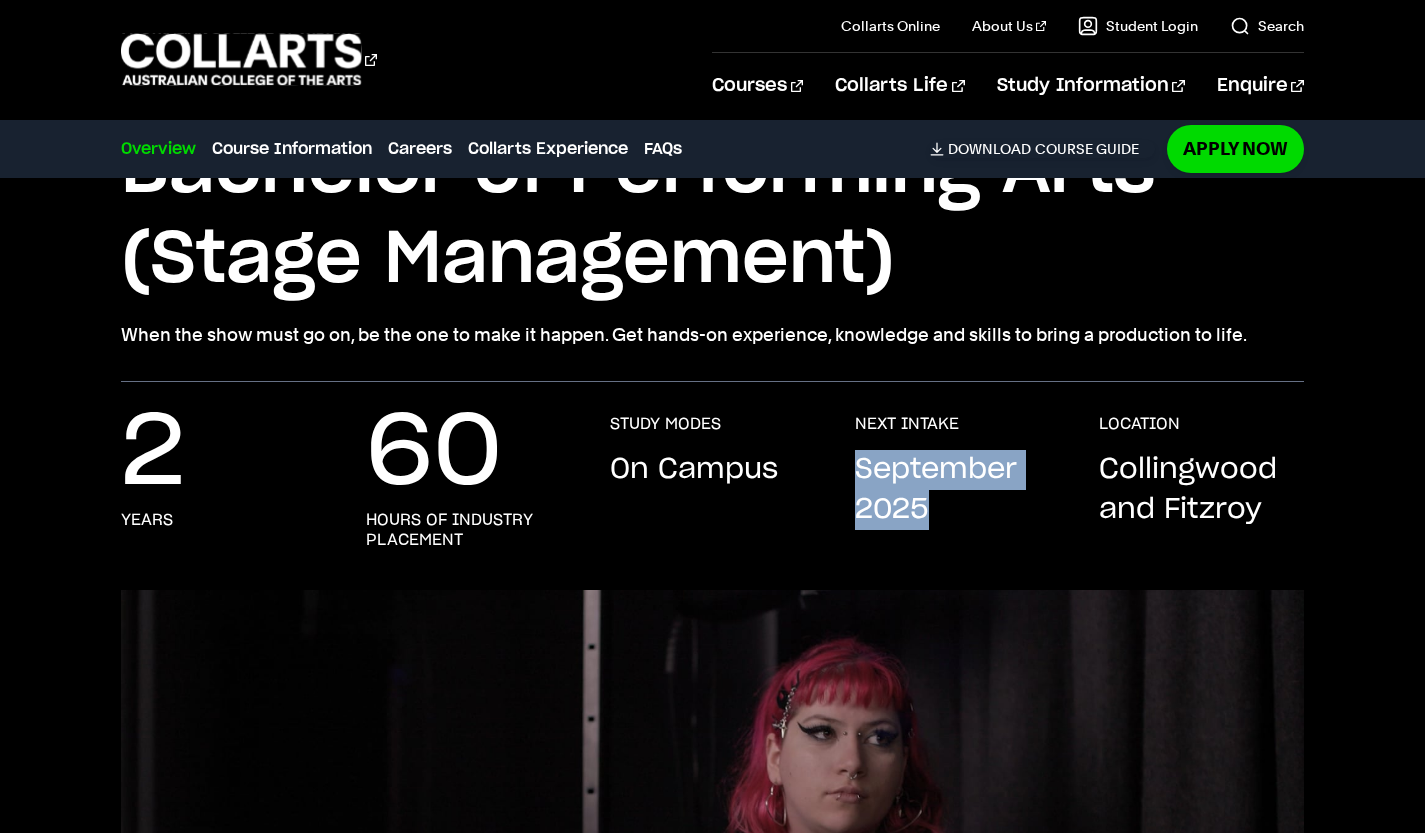drag, startPoint x: 937, startPoint y: 492, endPoint x: 846, endPoint y: 459, distance: 96.79876 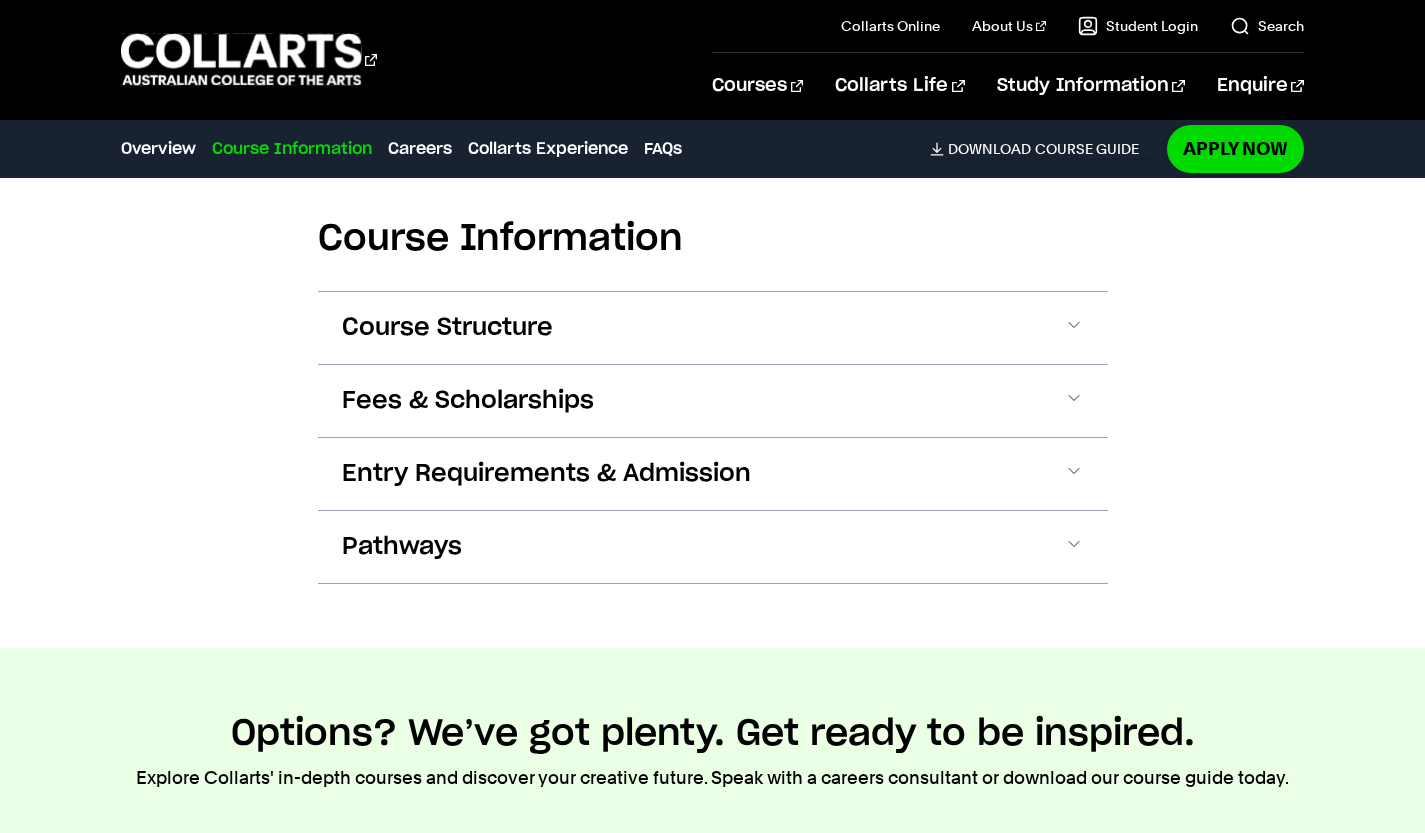scroll, scrollTop: 2104, scrollLeft: 0, axis: vertical 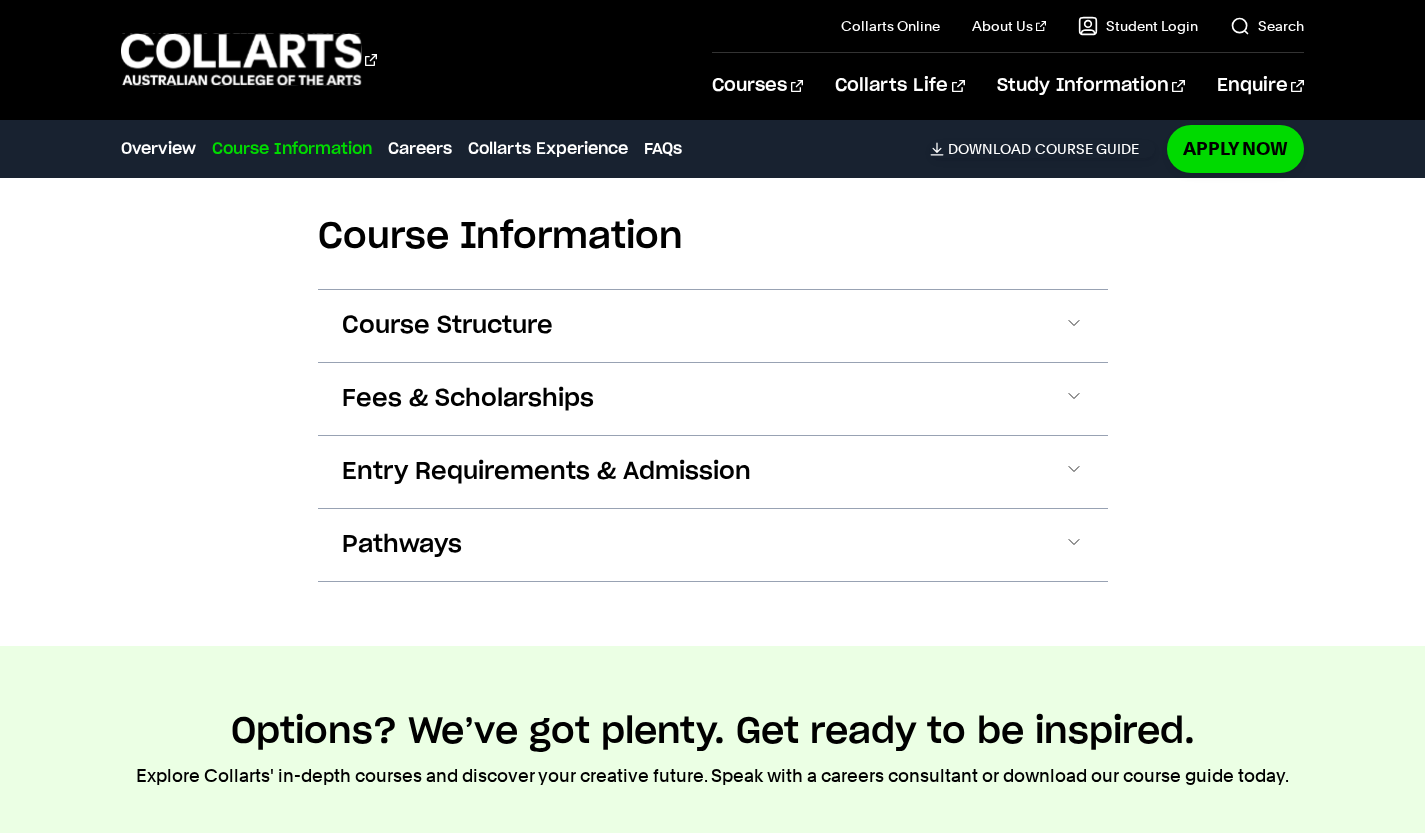 click on "Entry Requirements & Admission" at bounding box center (546, 472) 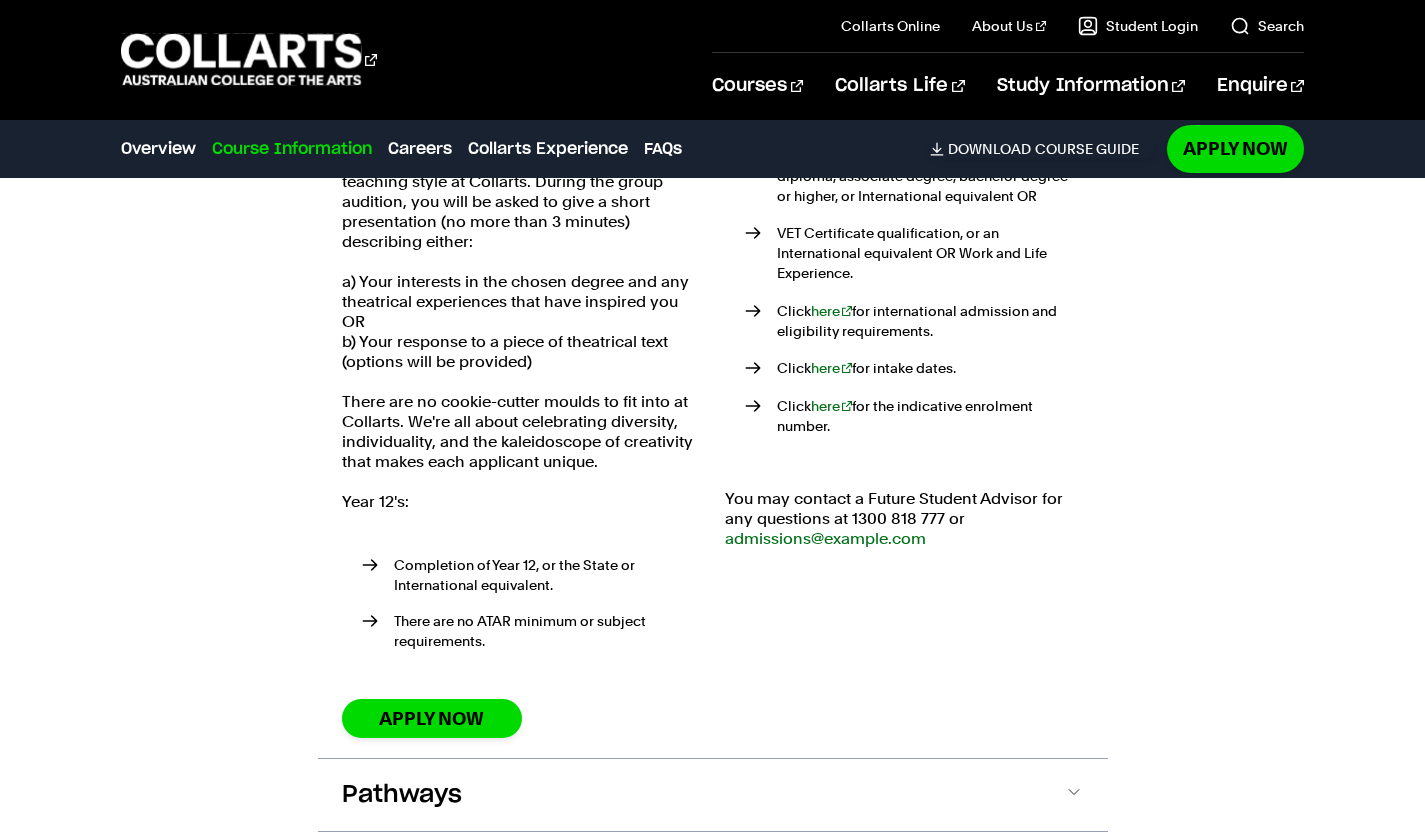scroll, scrollTop: 2592, scrollLeft: 0, axis: vertical 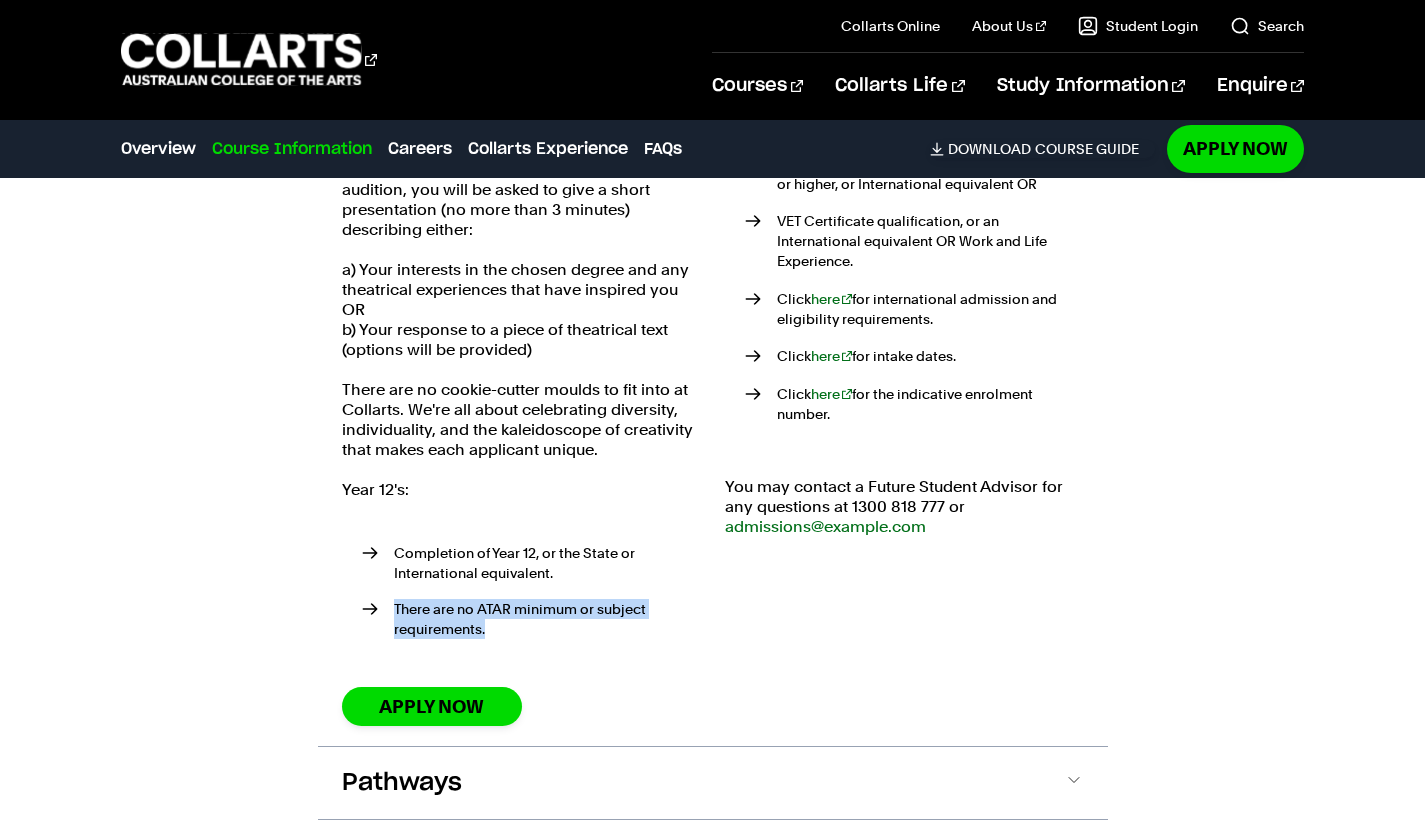 drag, startPoint x: 395, startPoint y: 604, endPoint x: 577, endPoint y: 637, distance: 184.96756 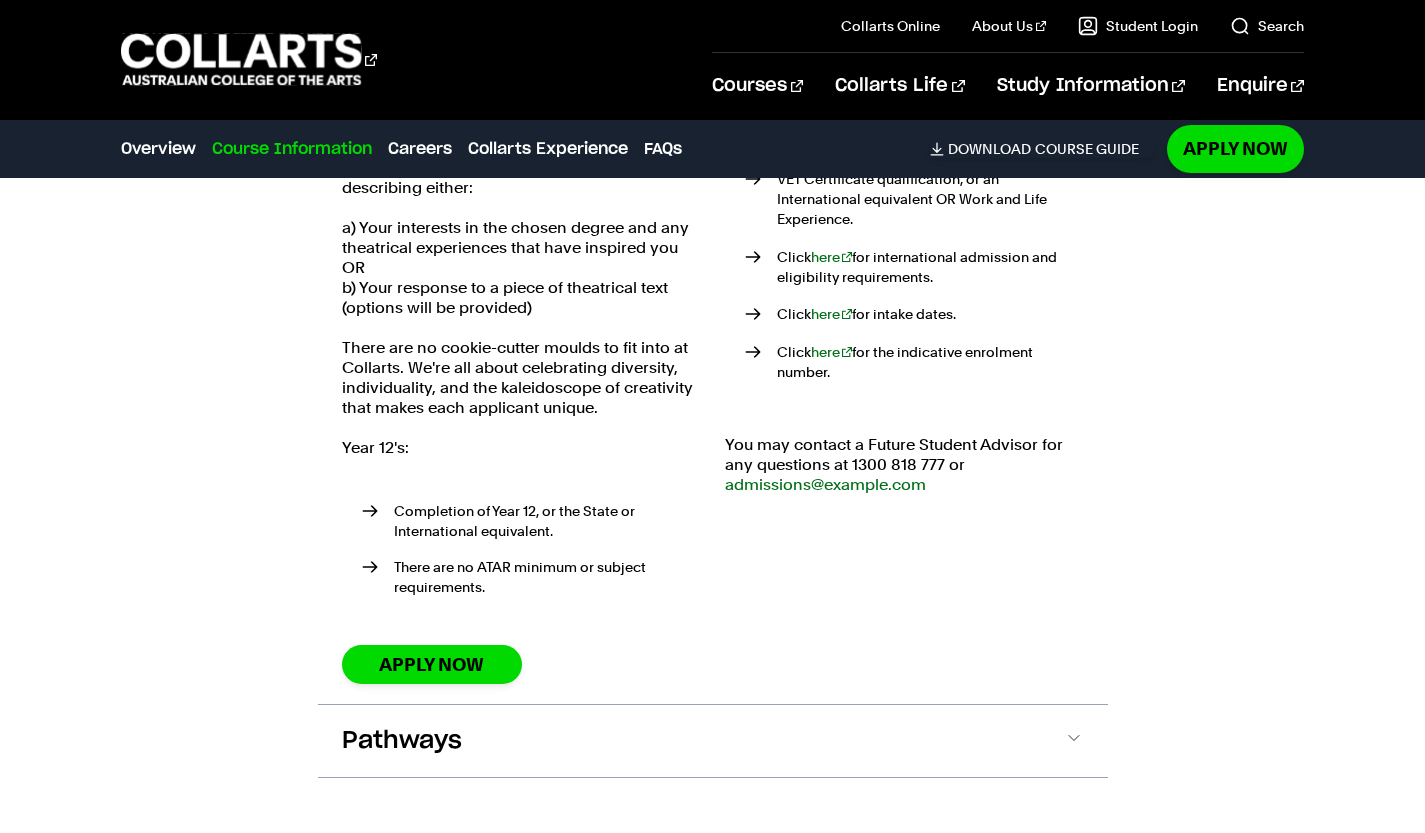 scroll, scrollTop: 2631, scrollLeft: 0, axis: vertical 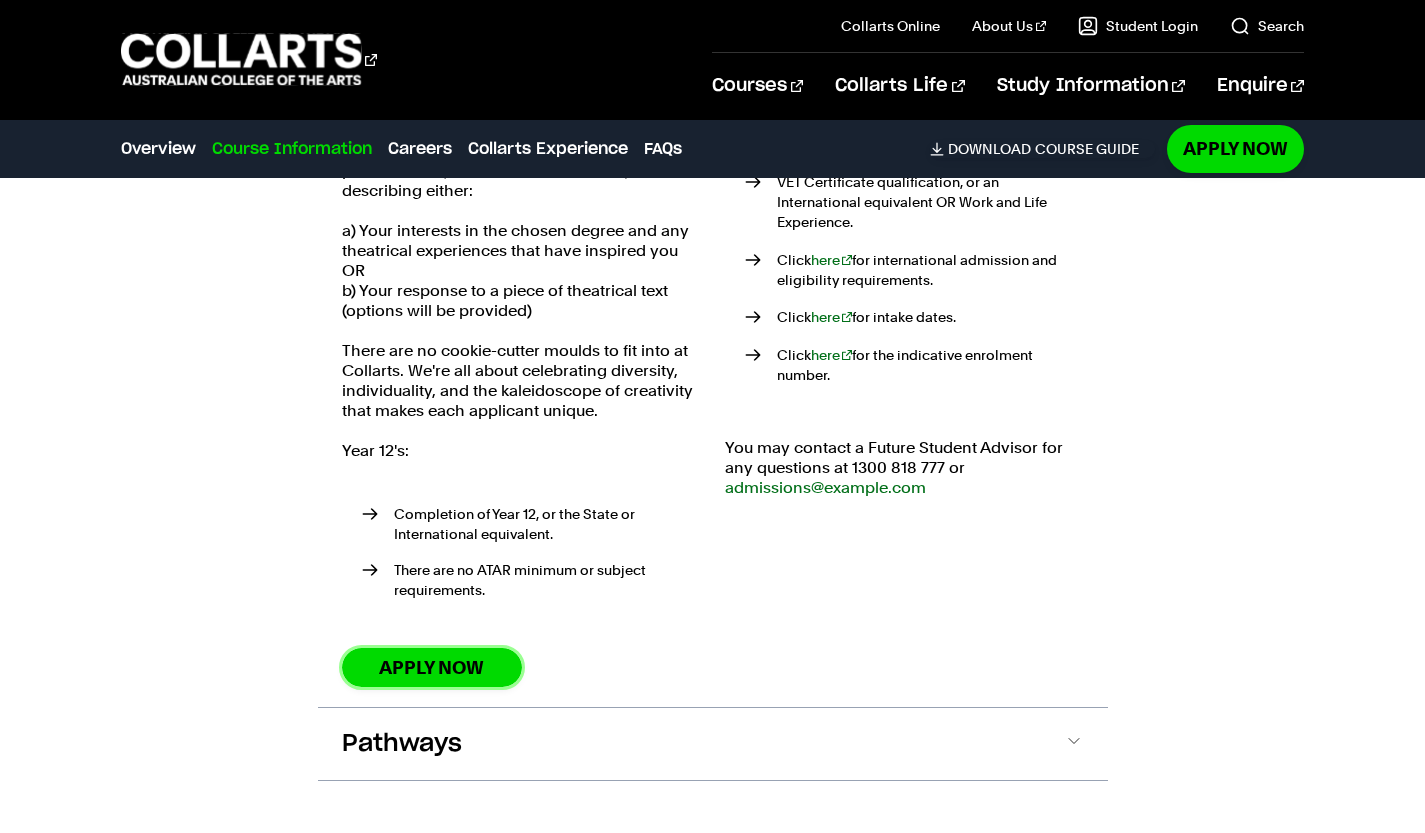 click on "Apply Now" at bounding box center [432, 667] 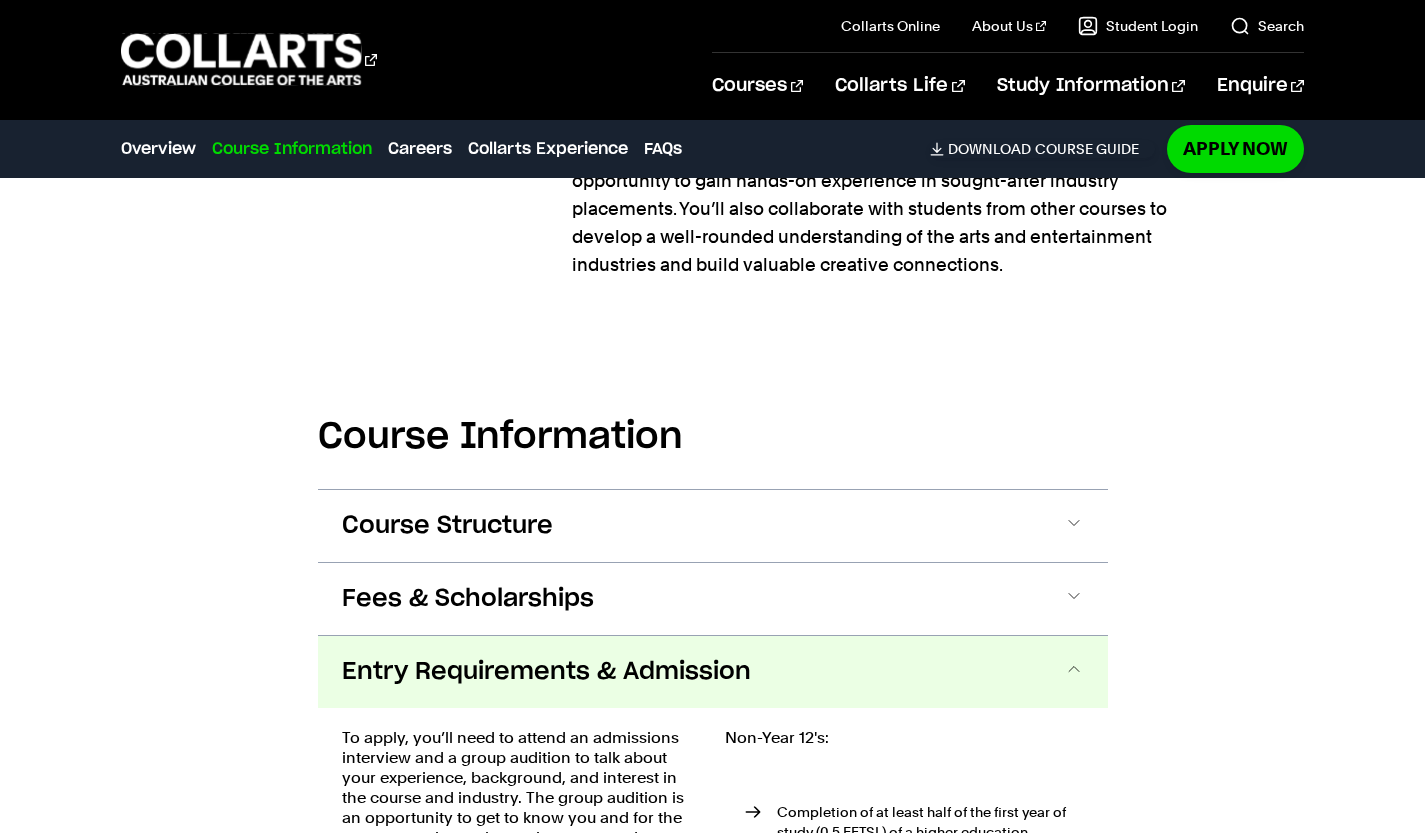 scroll, scrollTop: 1905, scrollLeft: 0, axis: vertical 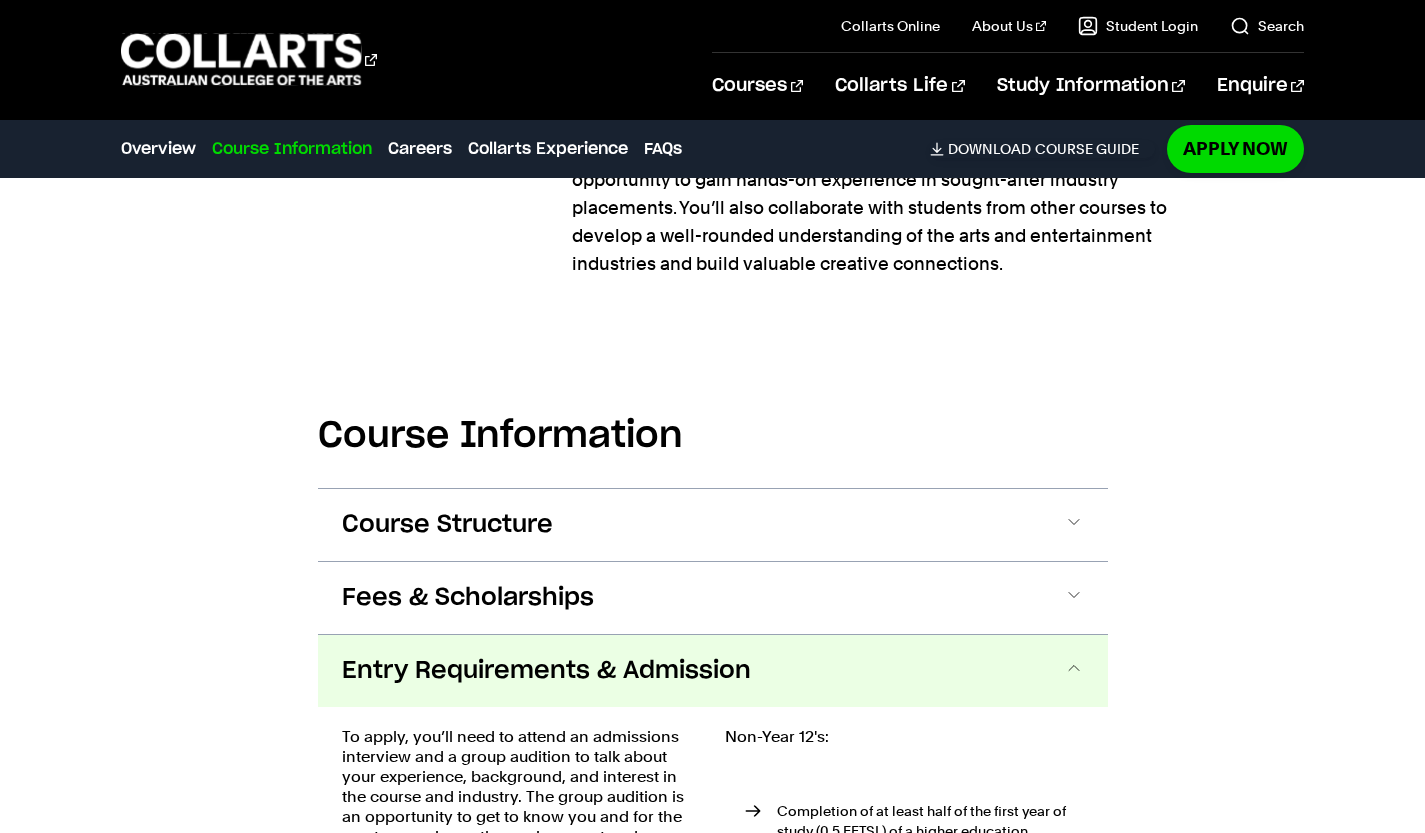 click on "Fees & Scholarships" at bounding box center [468, 598] 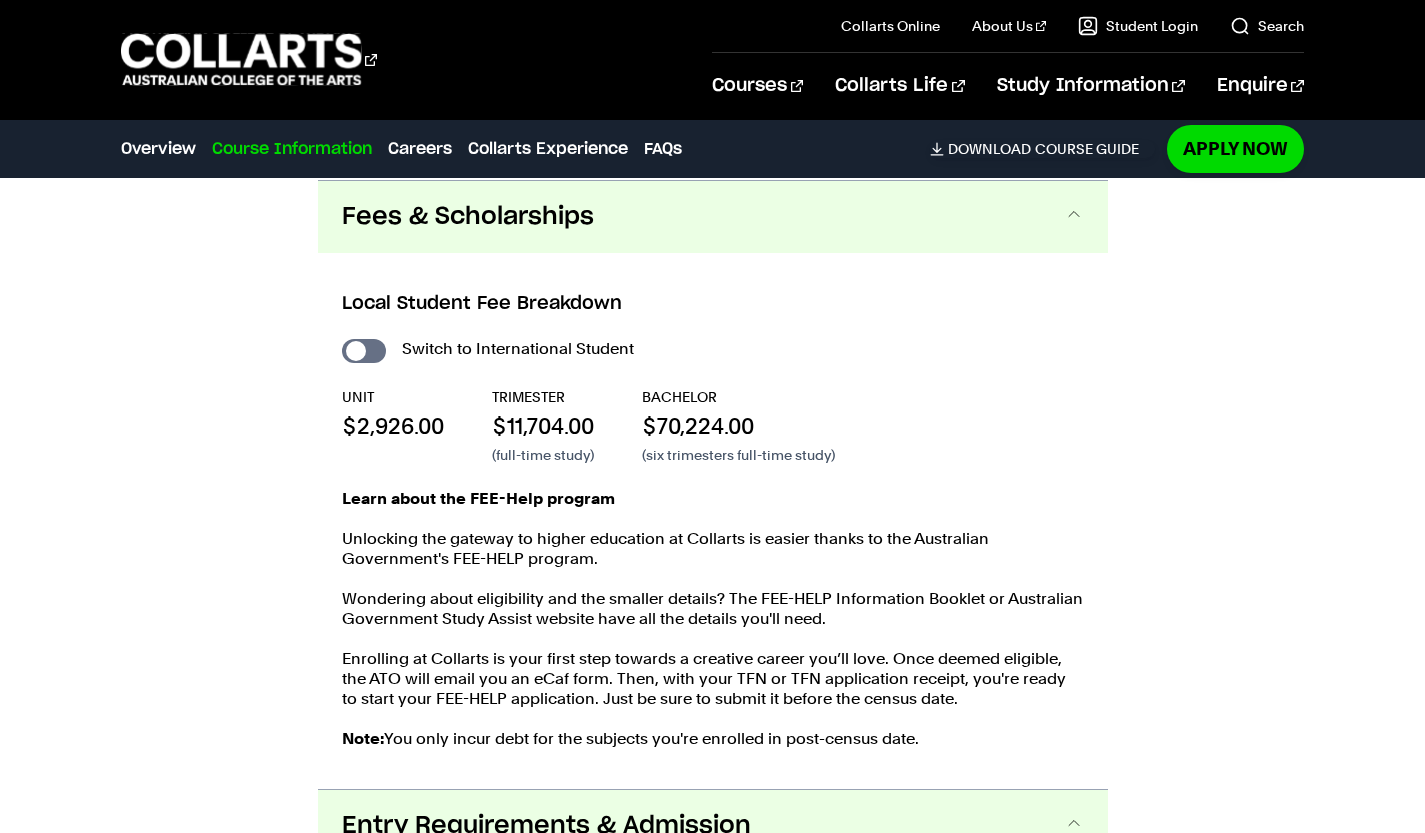scroll, scrollTop: 2287, scrollLeft: 0, axis: vertical 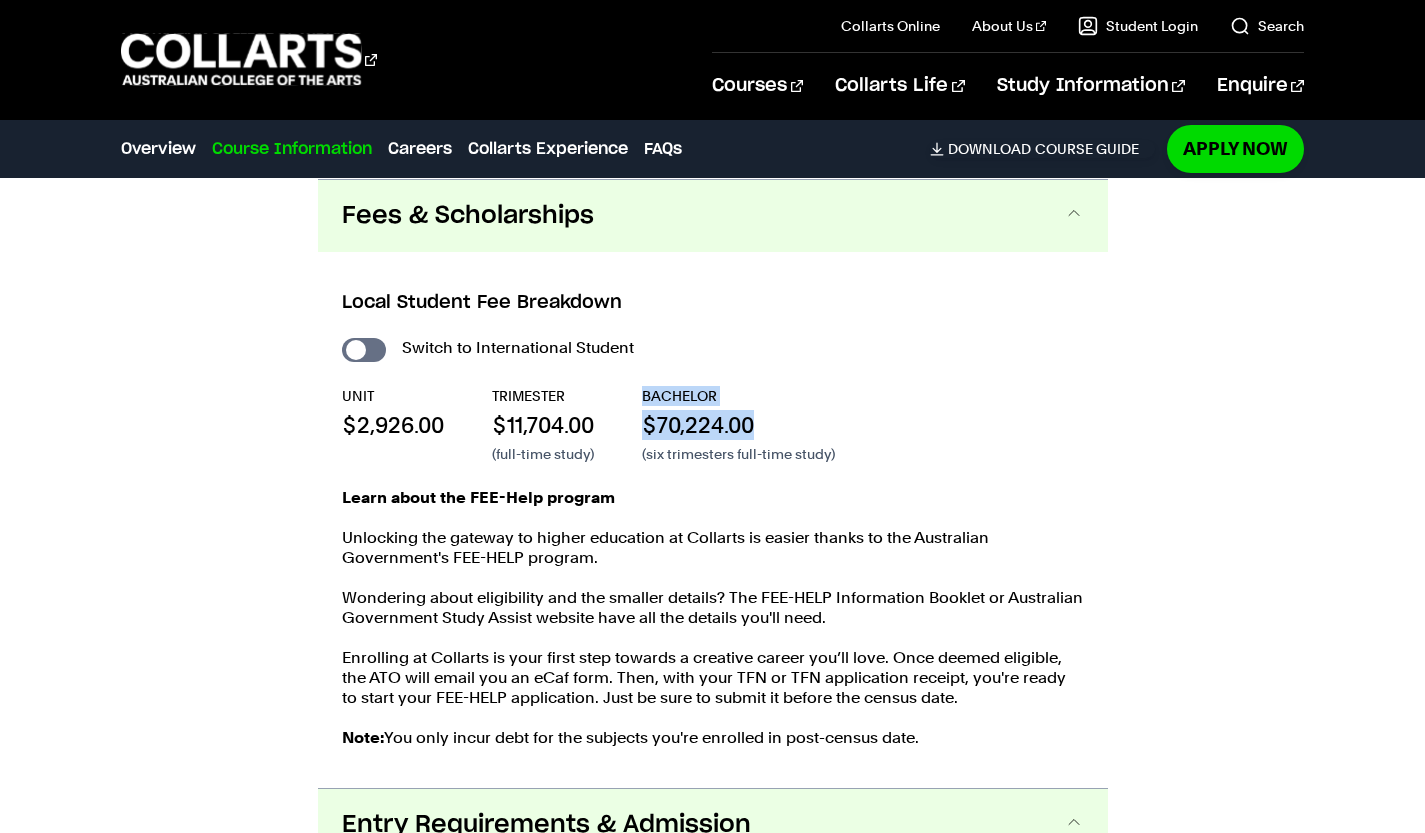 drag, startPoint x: 783, startPoint y: 415, endPoint x: 631, endPoint y: 396, distance: 153.18289 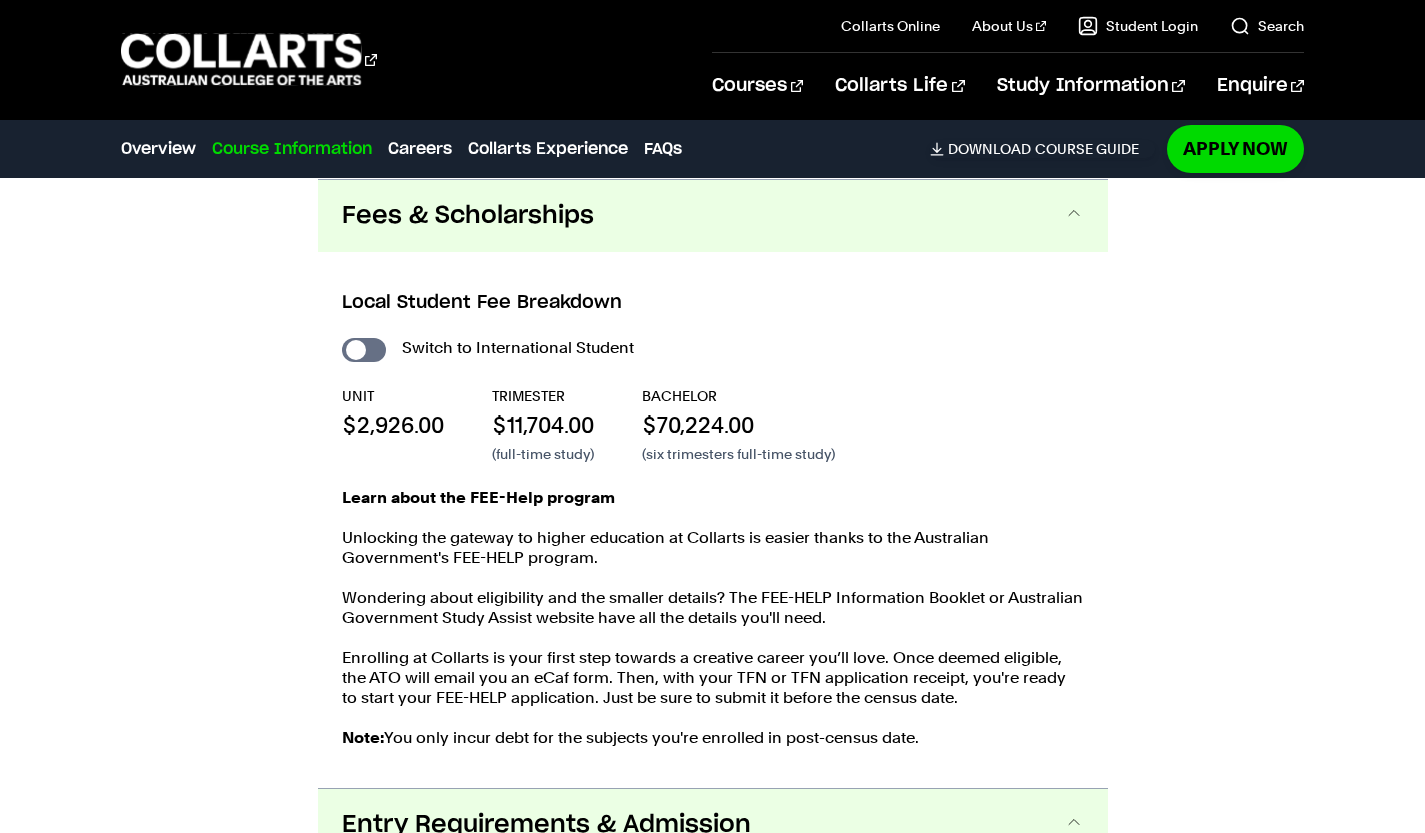 click on "Learn about the FEE-Help program" at bounding box center [713, 498] 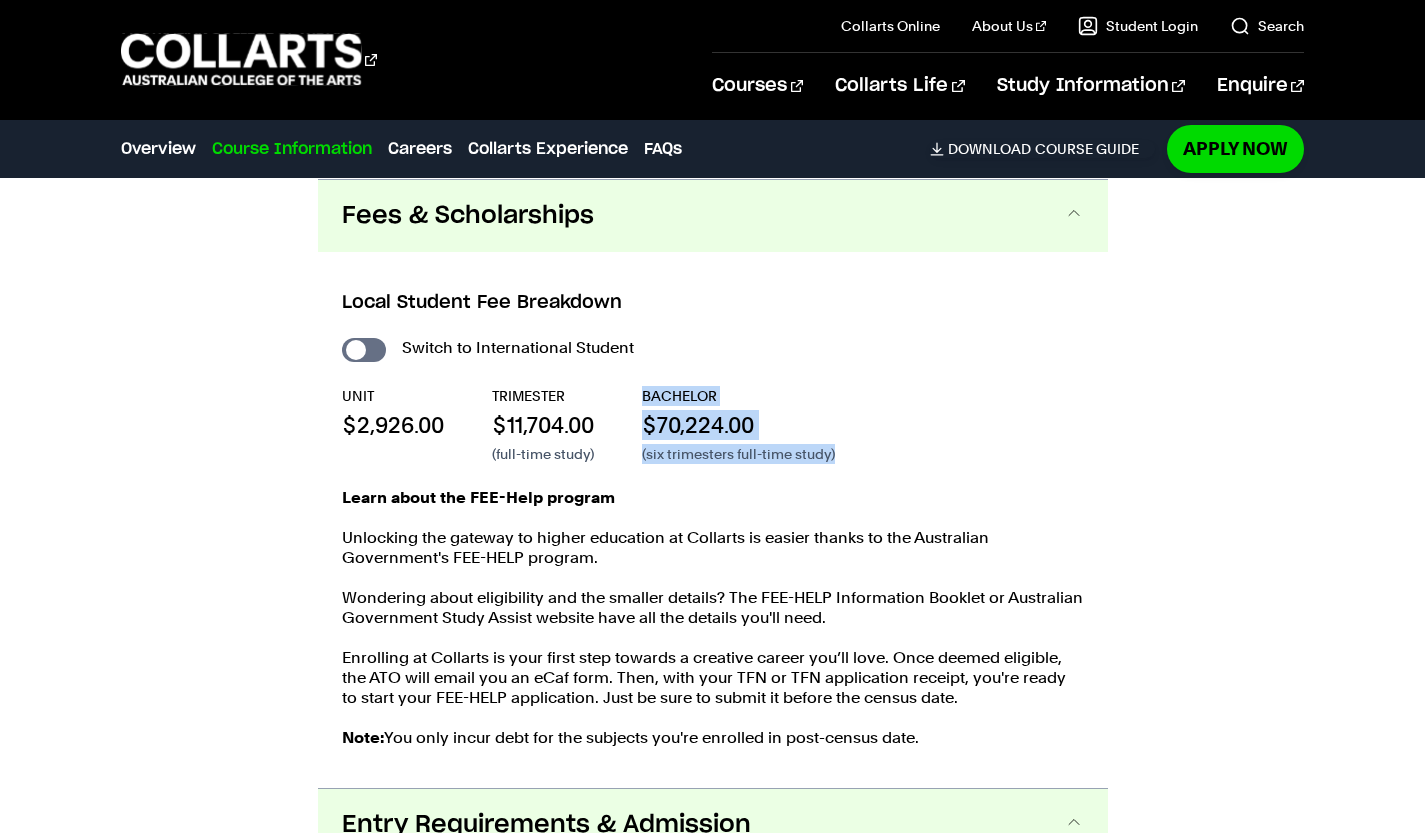 drag, startPoint x: 636, startPoint y: 389, endPoint x: 854, endPoint y: 462, distance: 229.8978 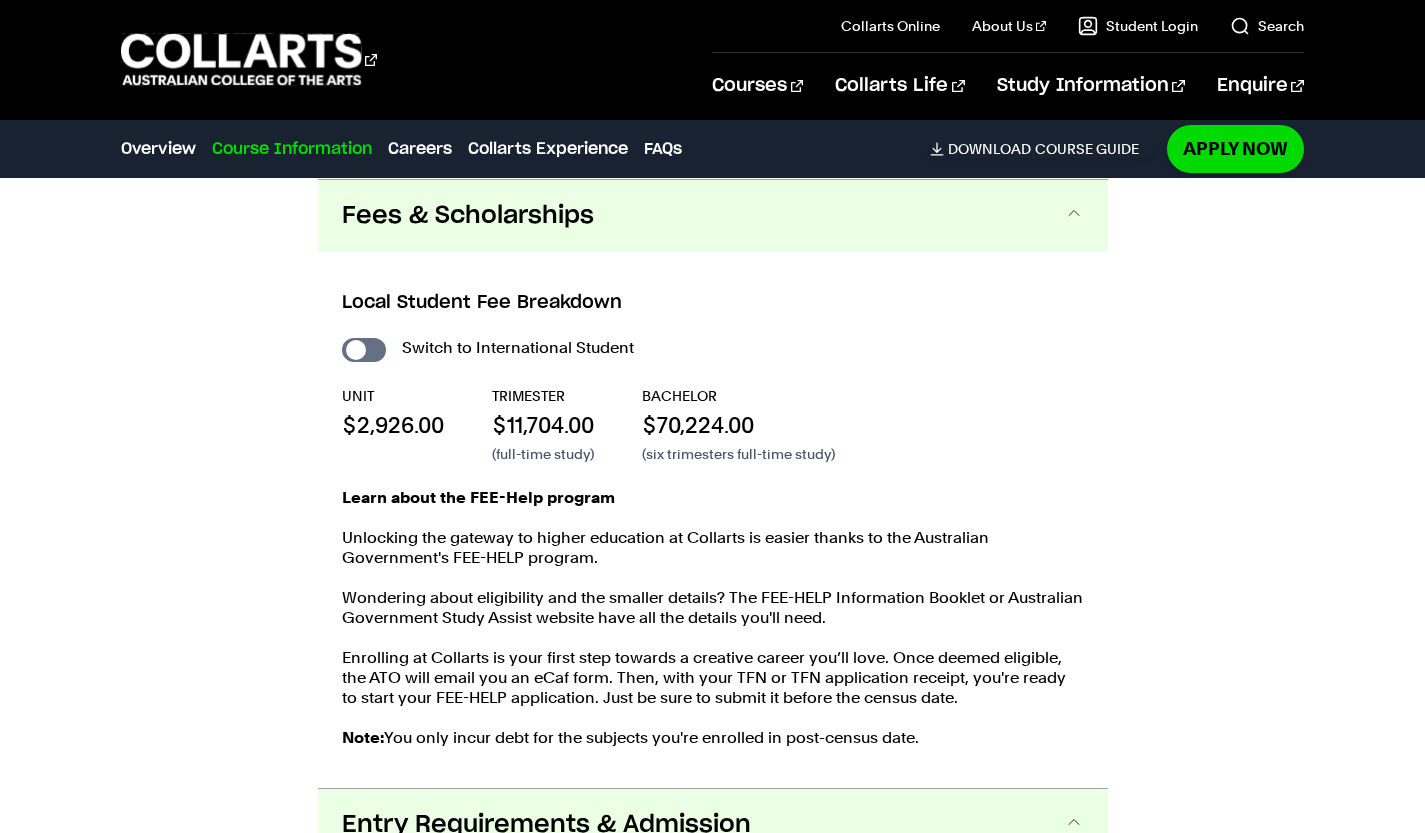 click on "International Student" at bounding box center [364, 350] 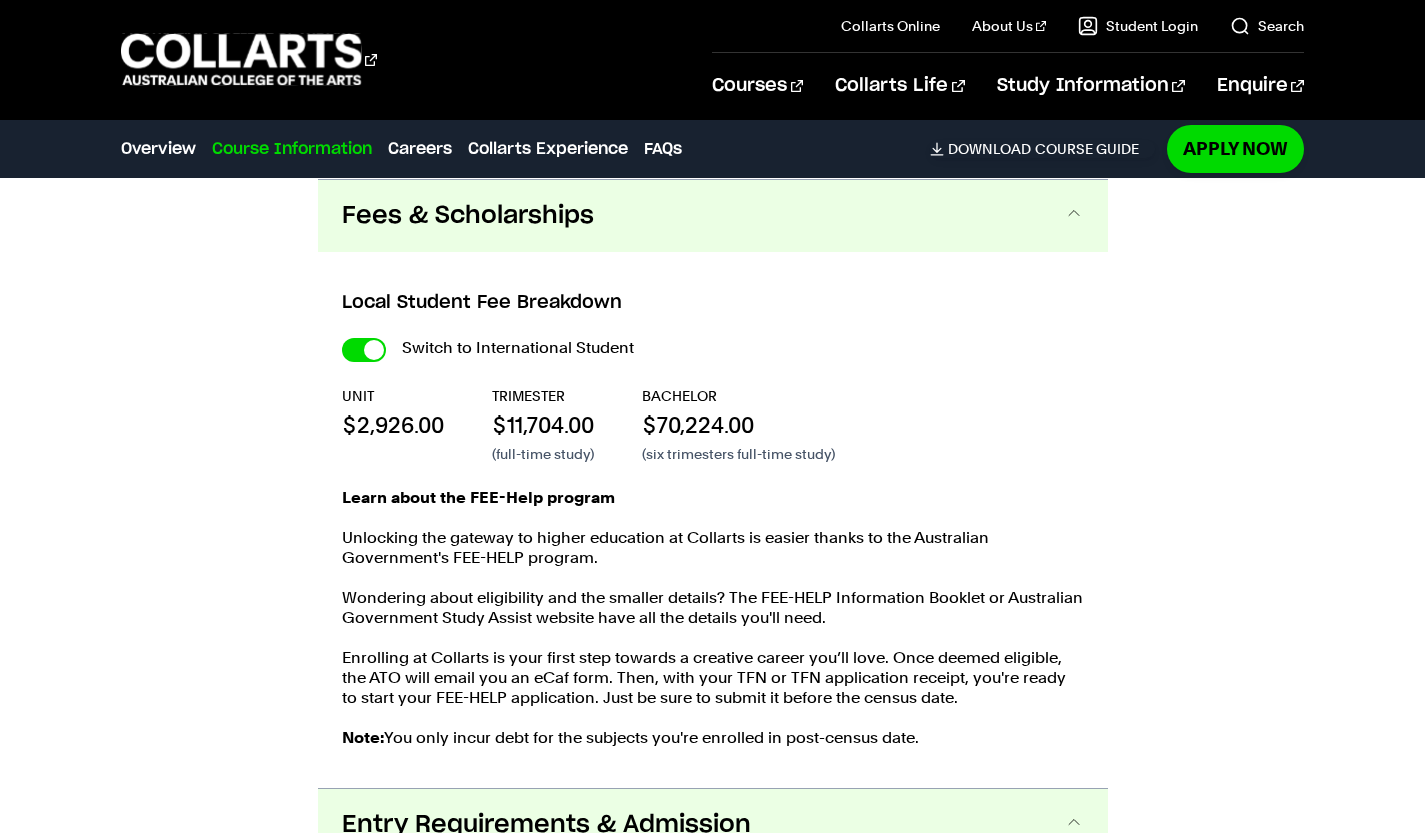 checkbox on "true" 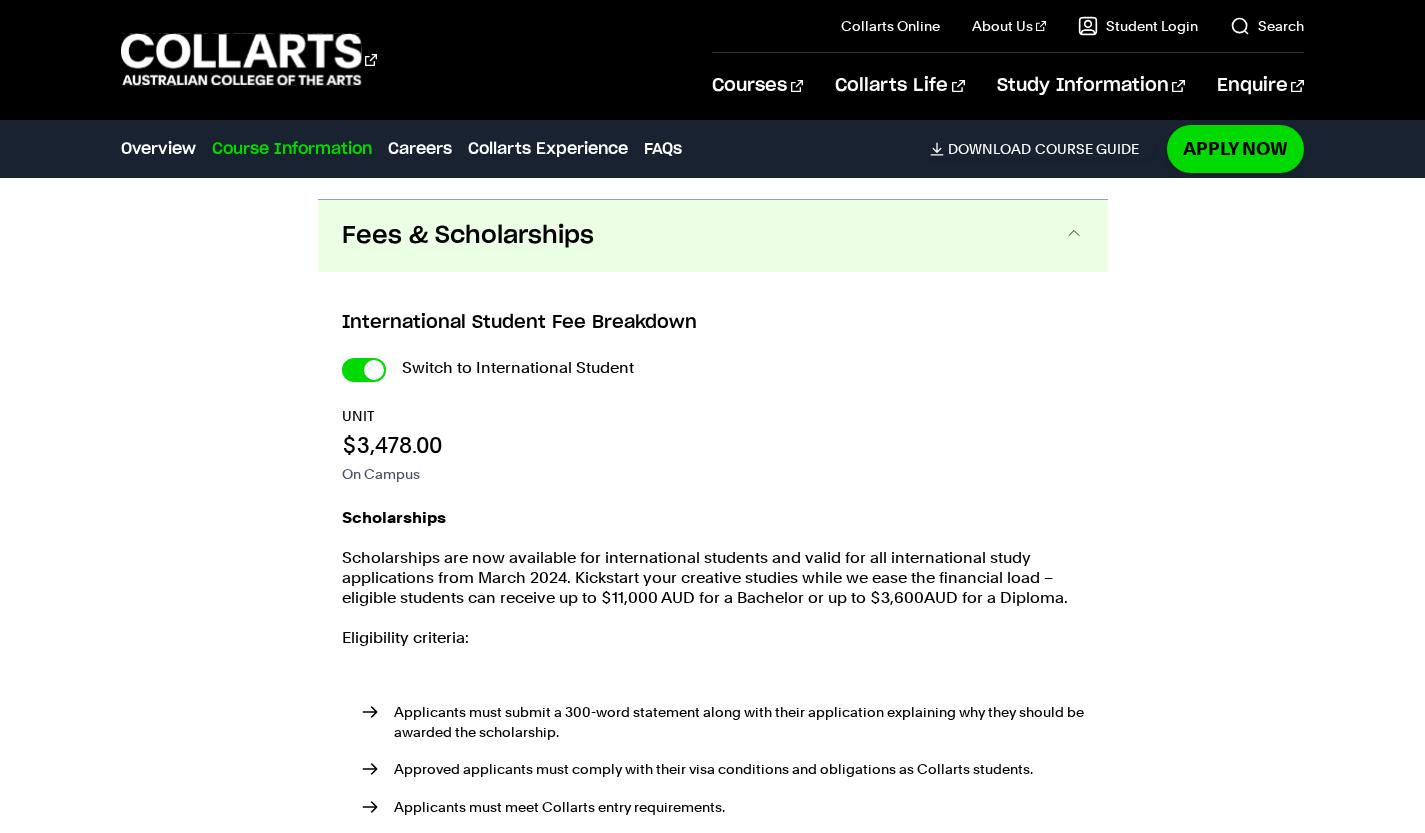 click on "International Student" at bounding box center [0, 0] 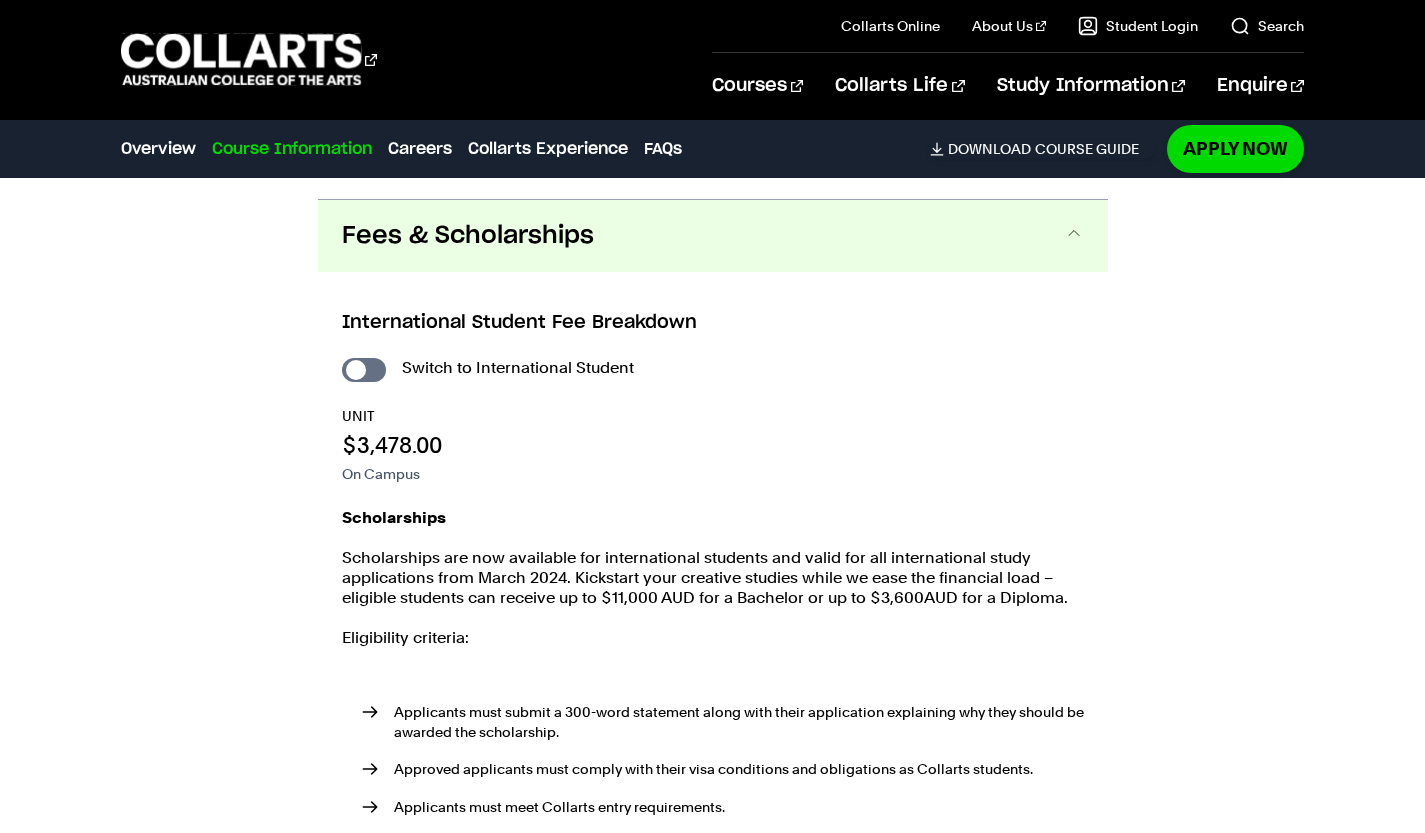 checkbox on "false" 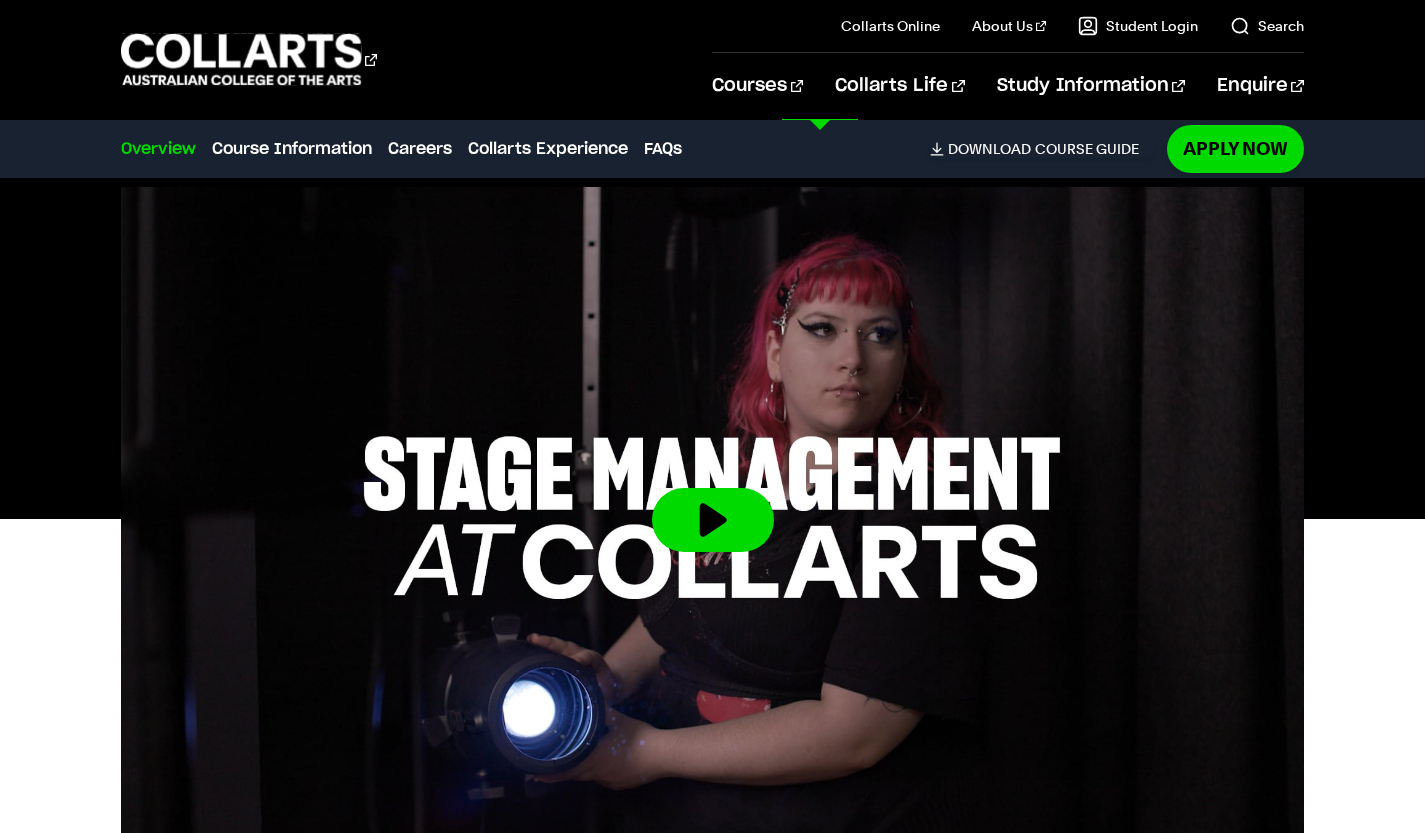 scroll, scrollTop: 596, scrollLeft: 0, axis: vertical 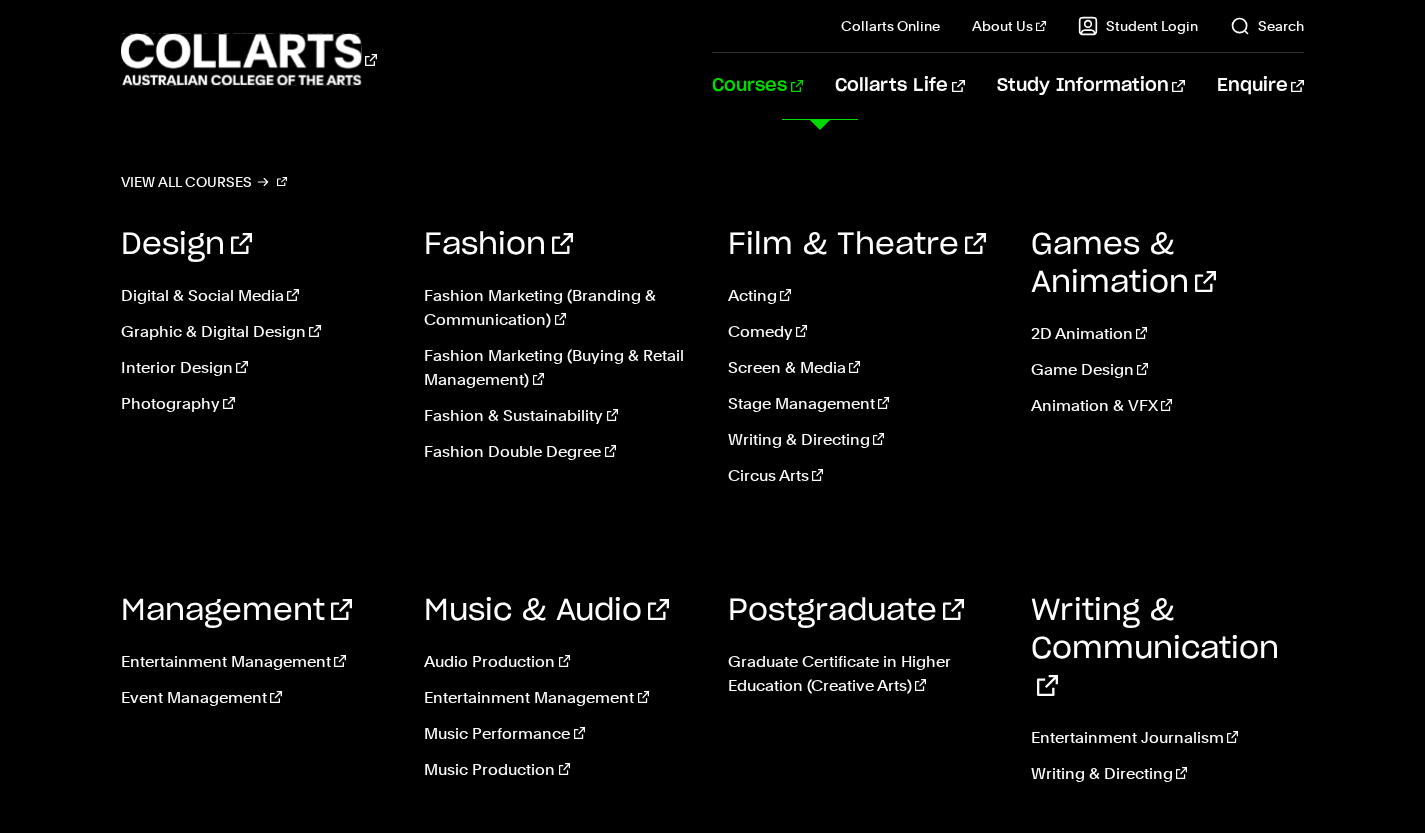 click on "Music Production" at bounding box center [560, 770] 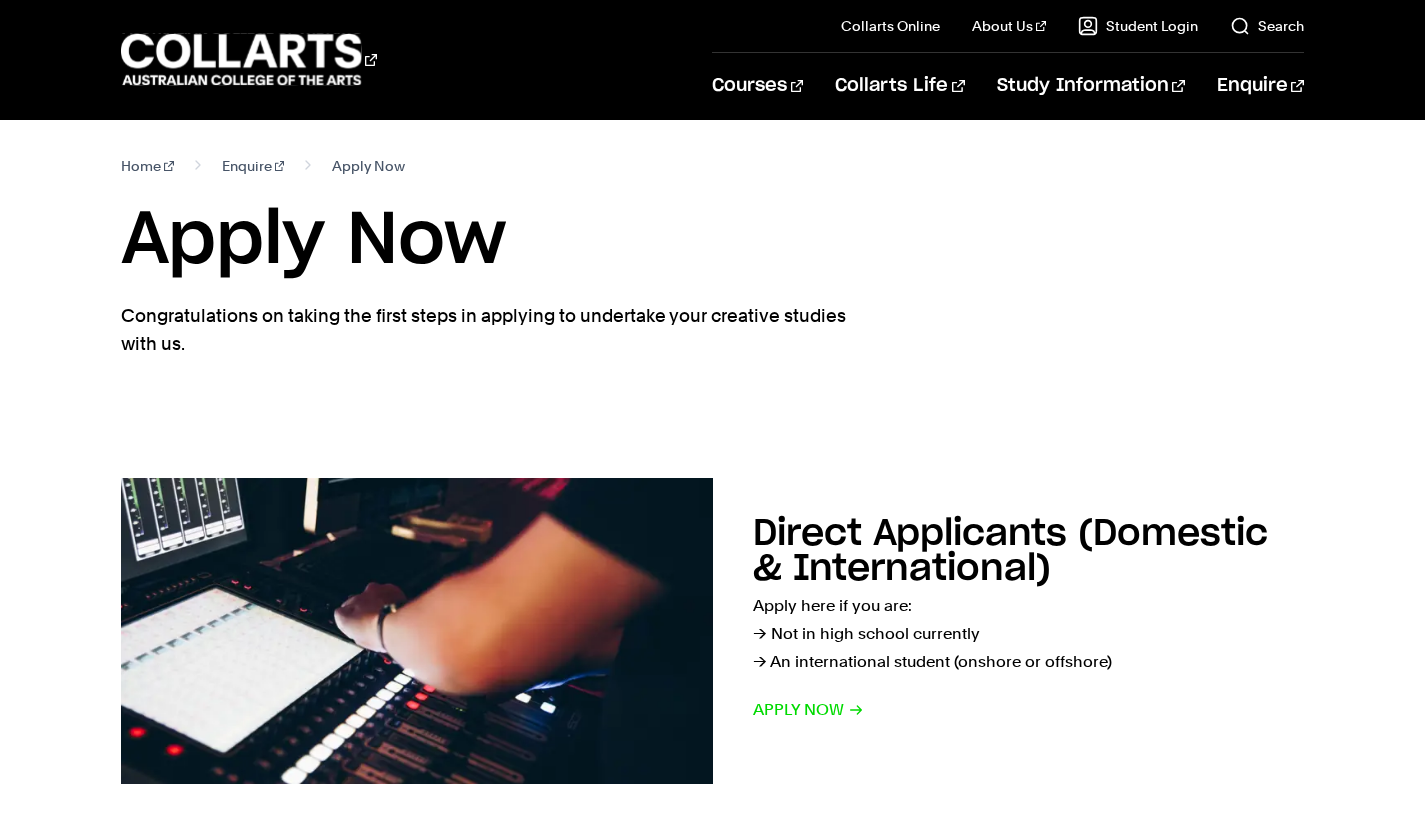 scroll, scrollTop: 95, scrollLeft: 0, axis: vertical 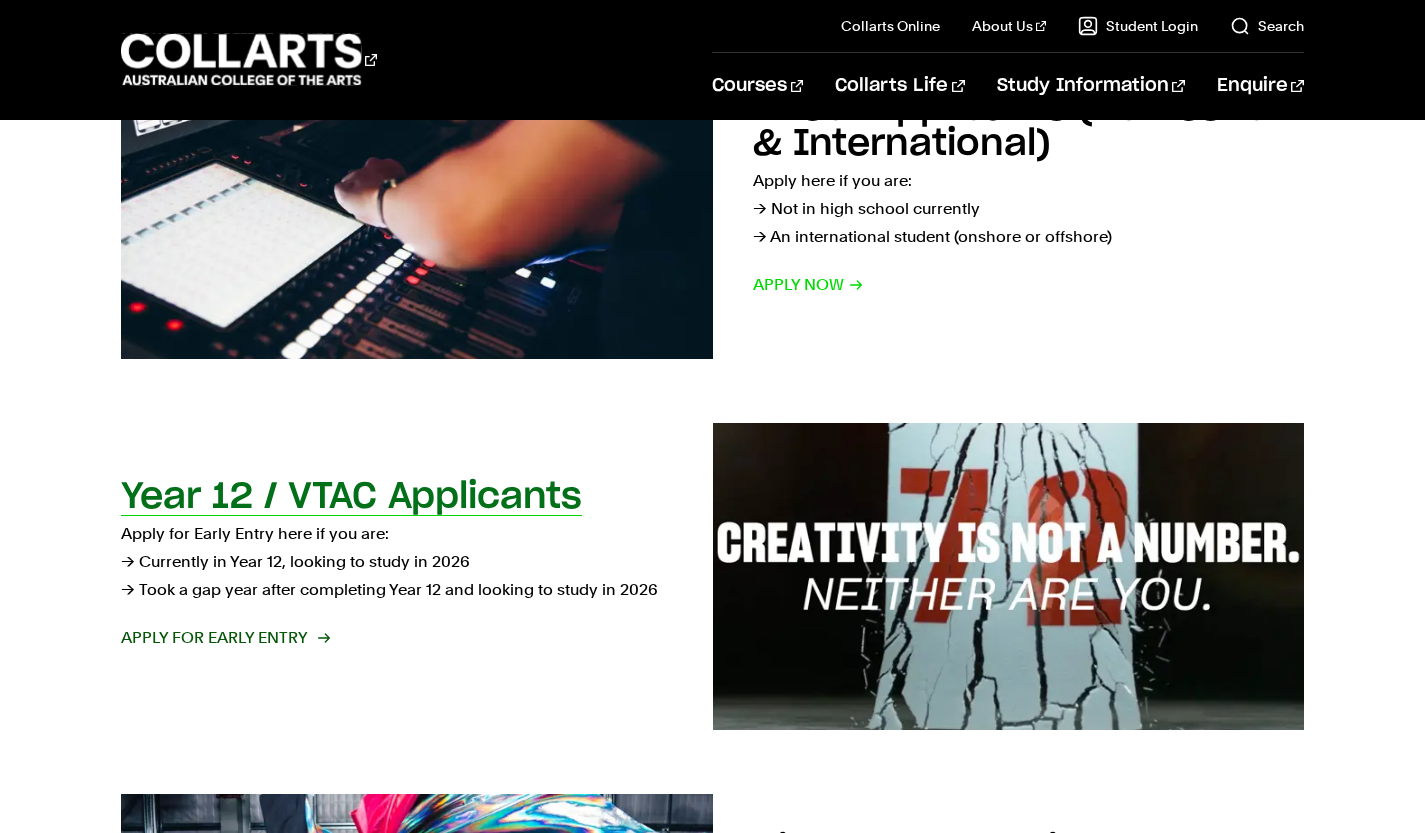 click on "Apply for Early Entry" at bounding box center (224, 638) 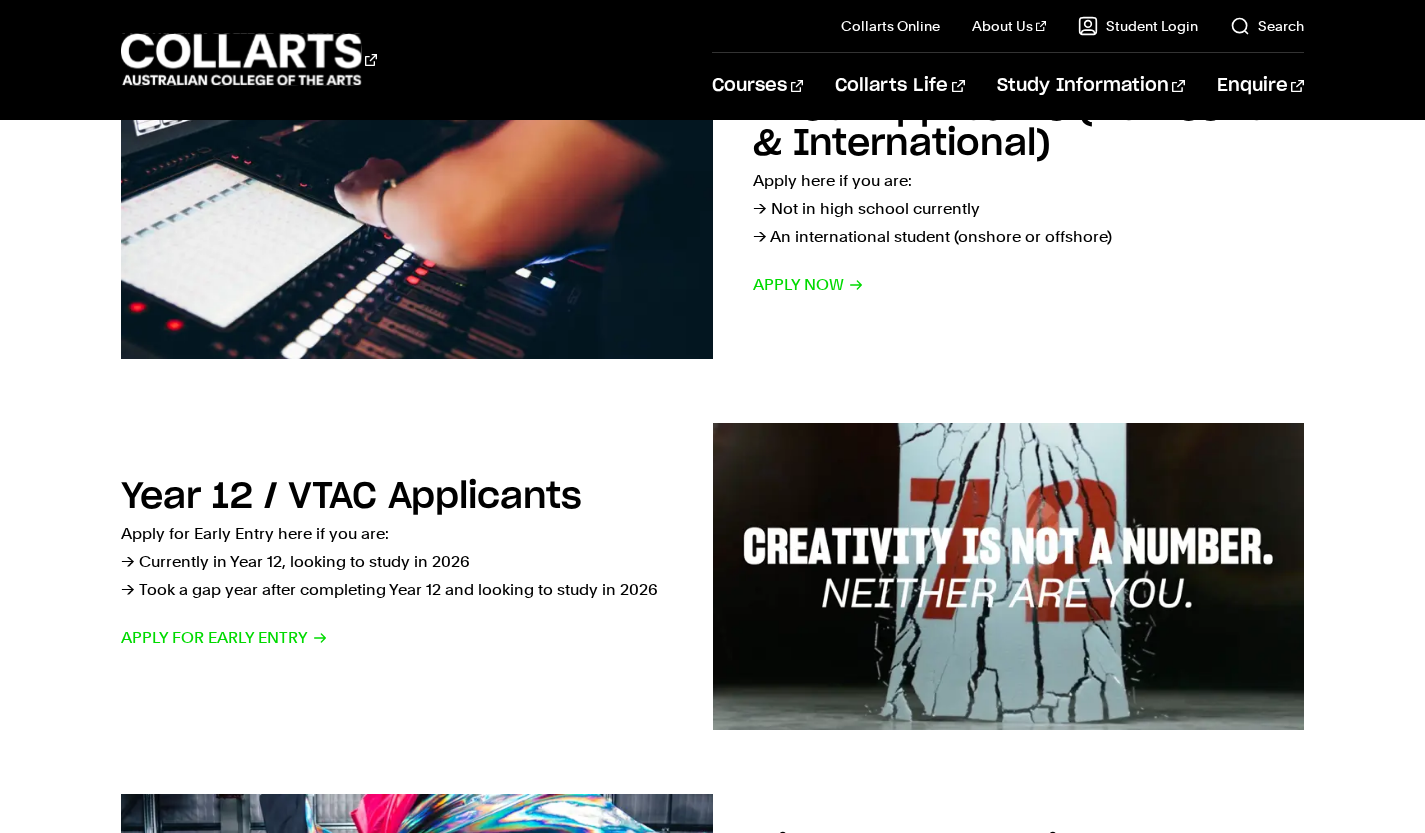 scroll, scrollTop: 0, scrollLeft: 0, axis: both 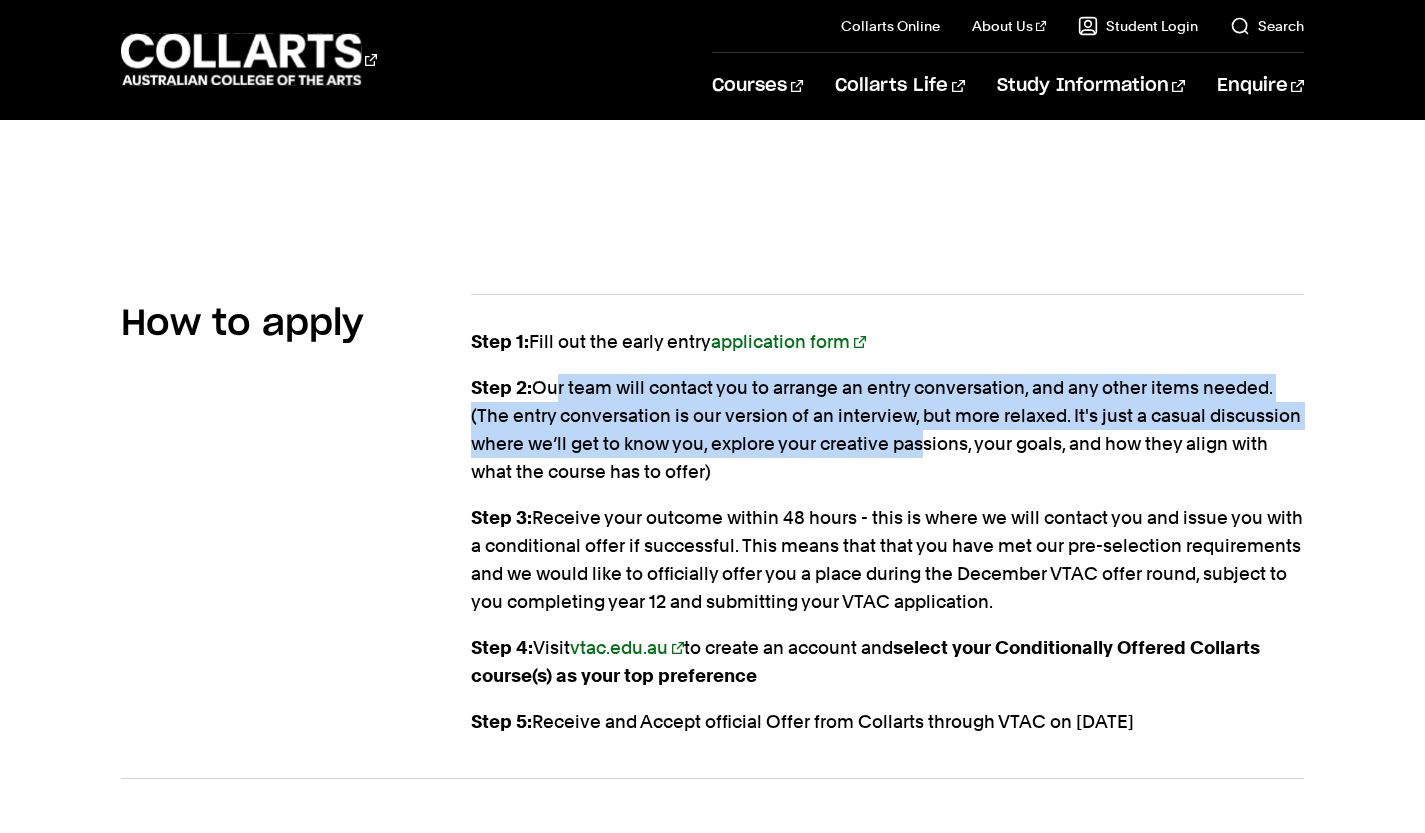 drag, startPoint x: 556, startPoint y: 392, endPoint x: 924, endPoint y: 433, distance: 370.27692 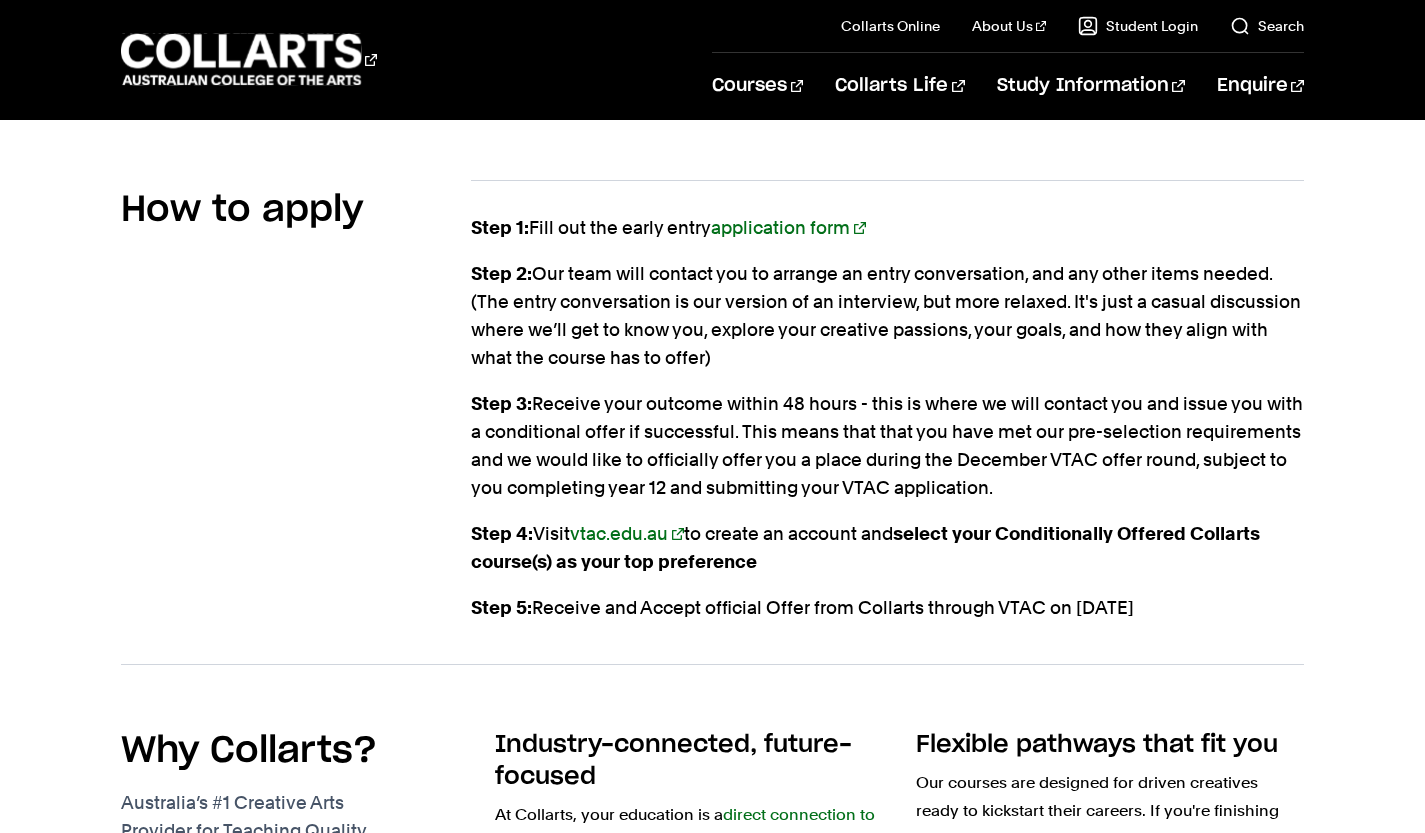 scroll, scrollTop: 2262, scrollLeft: 0, axis: vertical 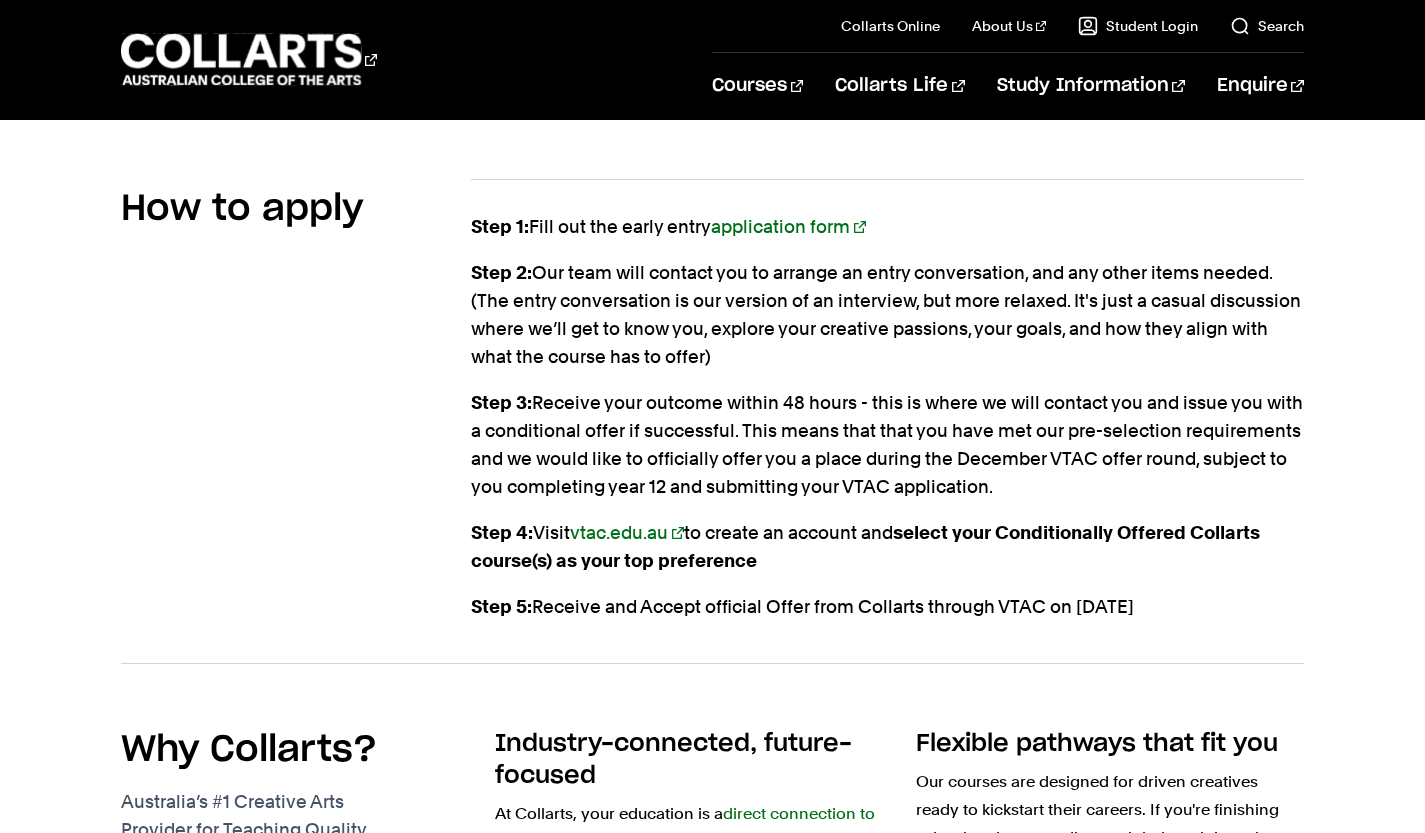 drag, startPoint x: 538, startPoint y: 400, endPoint x: 1070, endPoint y: 482, distance: 538.2825 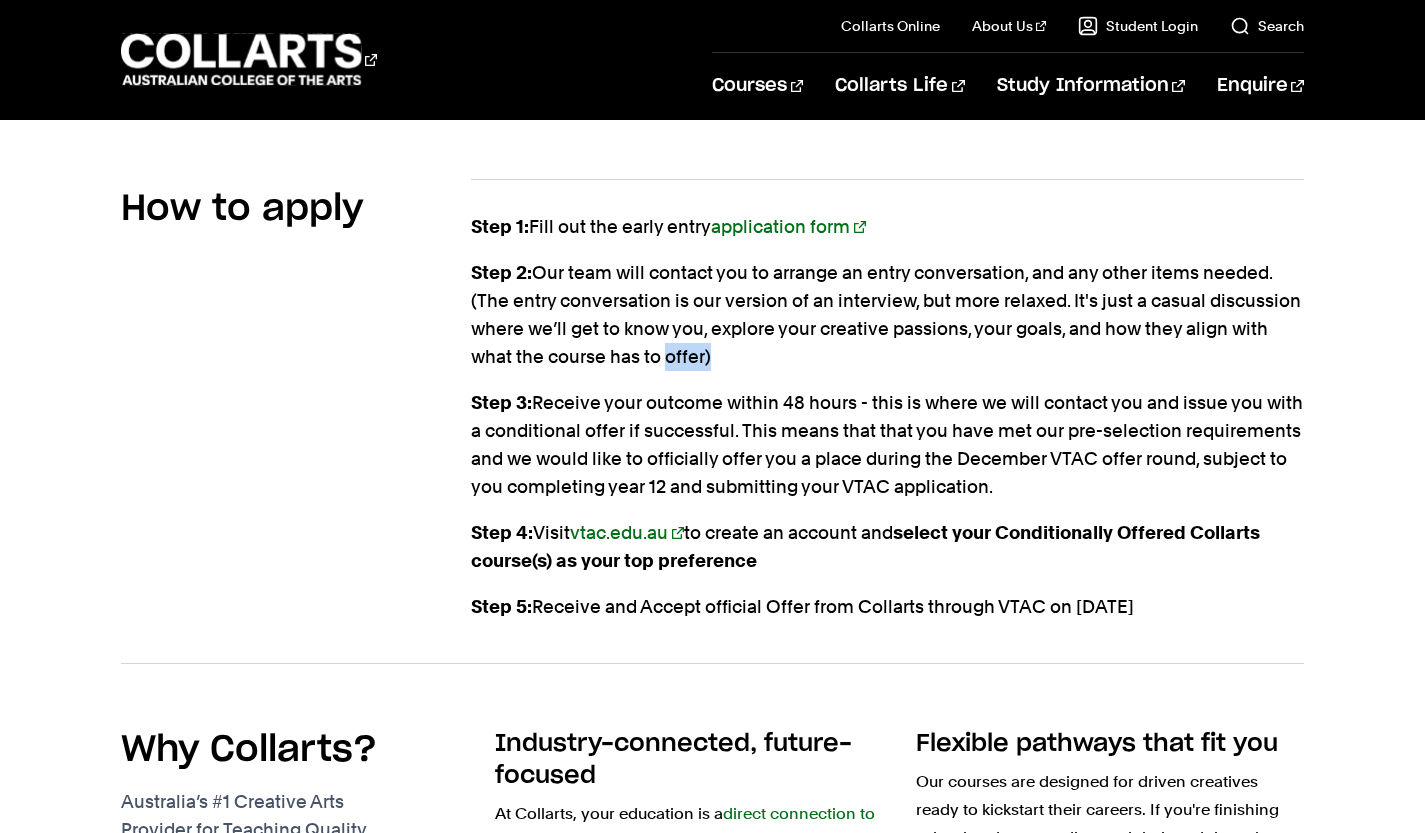 drag, startPoint x: 720, startPoint y: 360, endPoint x: 659, endPoint y: 363, distance: 61.073727 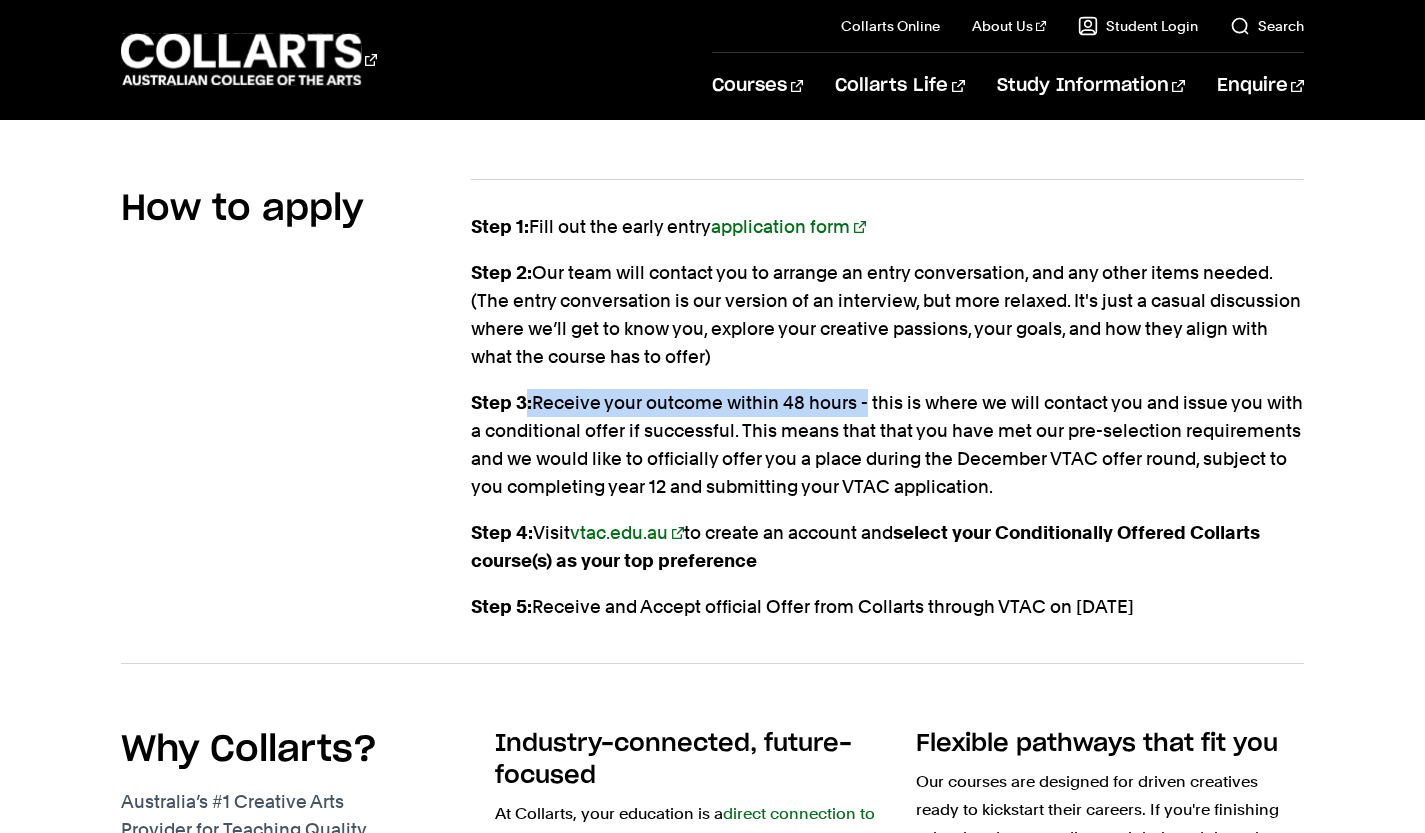 drag, startPoint x: 525, startPoint y: 392, endPoint x: 860, endPoint y: 410, distance: 335.48325 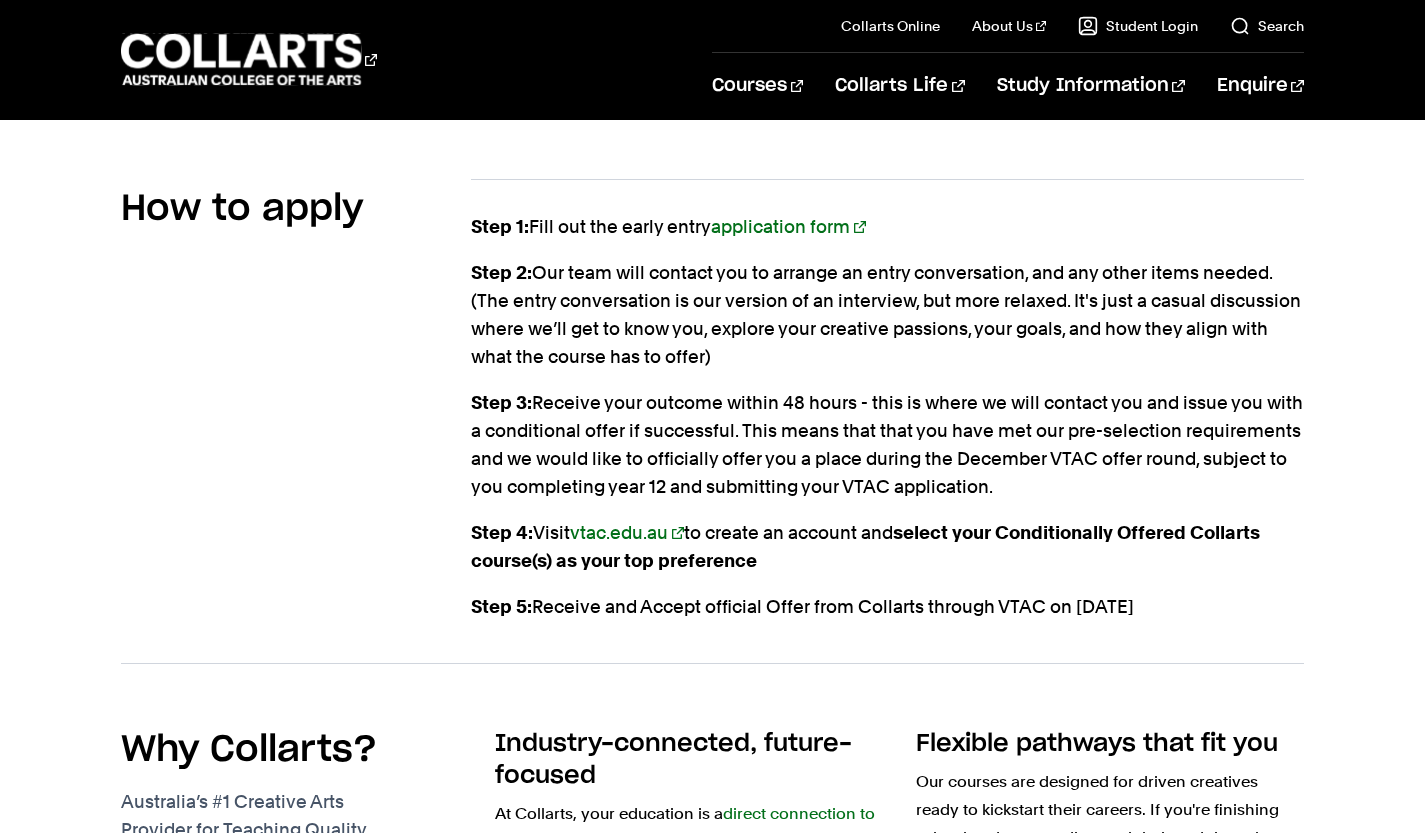 click on "Step 3:  Receive your outcome within 48 hours - this is where we will contact you and issue you with a conditional offer if successful. This means that that you have met our pre-selection requirements and we would like to officially offer you a place during the December VTAC offer round, subject to you completing year 12 and submitting your VTAC application." at bounding box center [887, 445] 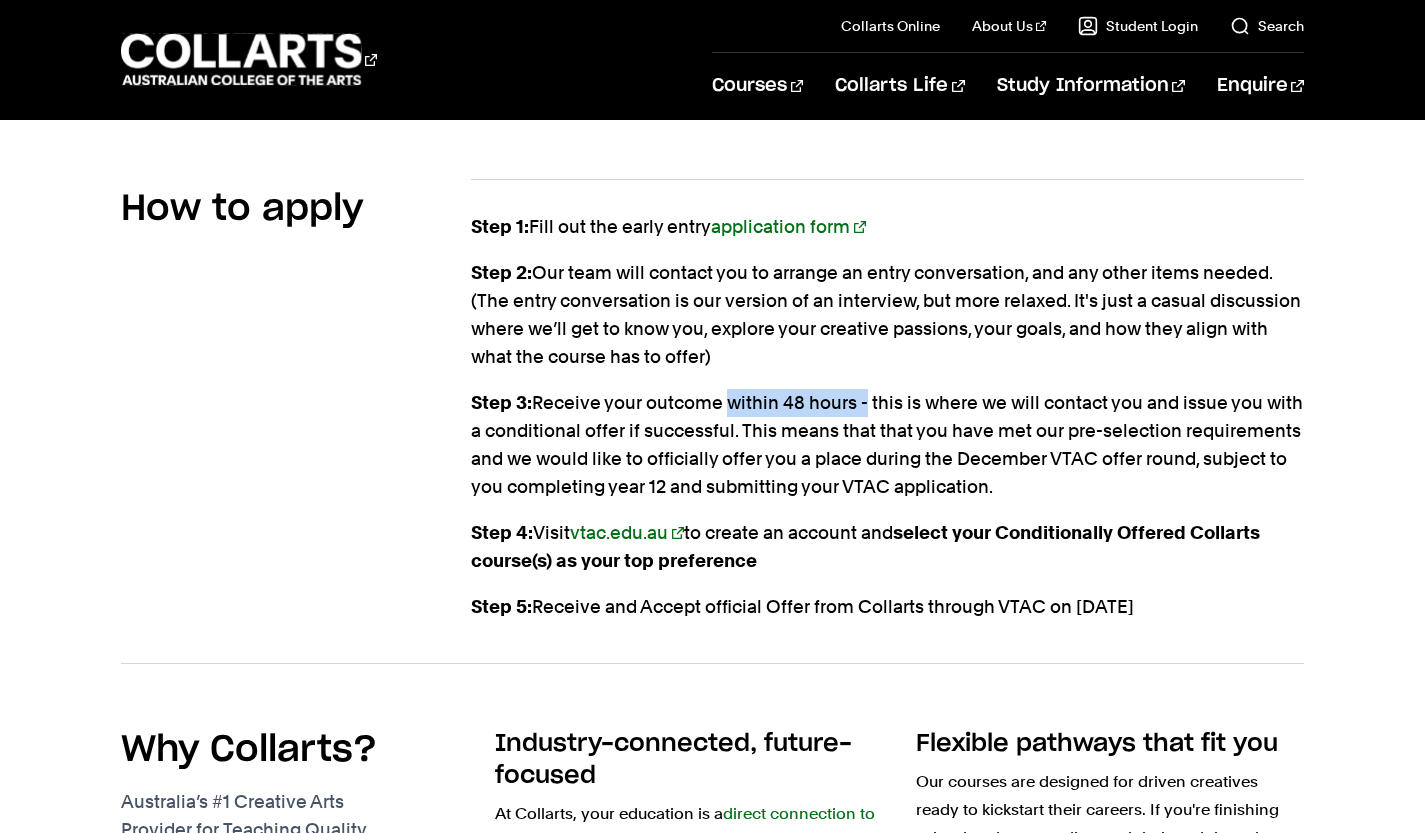 drag, startPoint x: 726, startPoint y: 394, endPoint x: 865, endPoint y: 391, distance: 139.03236 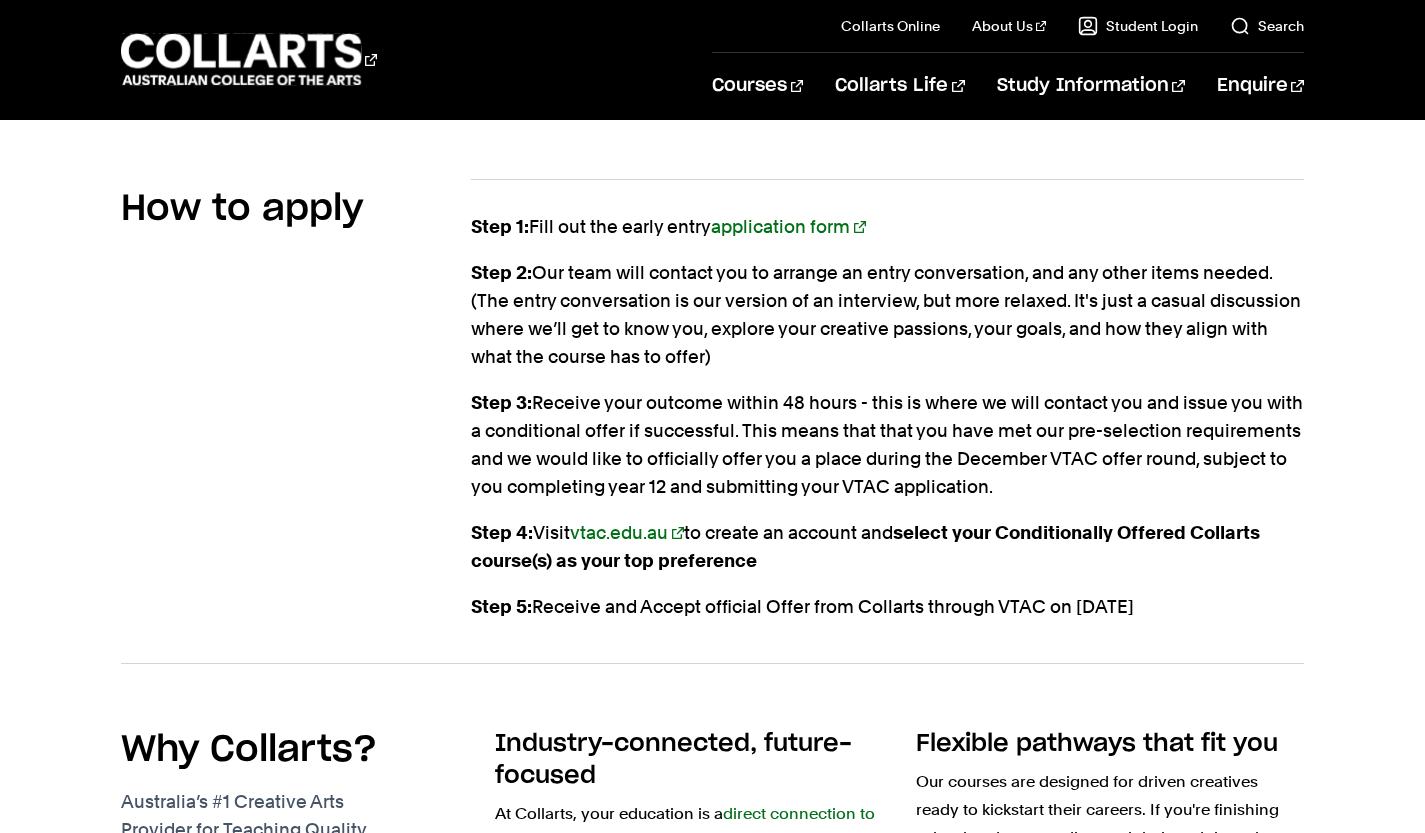 click on "Step 3:  Receive your outcome within 48 hours - this is where we will contact you and issue you with a conditional offer if successful. This means that that you have met our pre-selection requirements and we would like to officially offer you a place during the December VTAC offer round, subject to you completing year 12 and submitting your VTAC application." at bounding box center [887, 445] 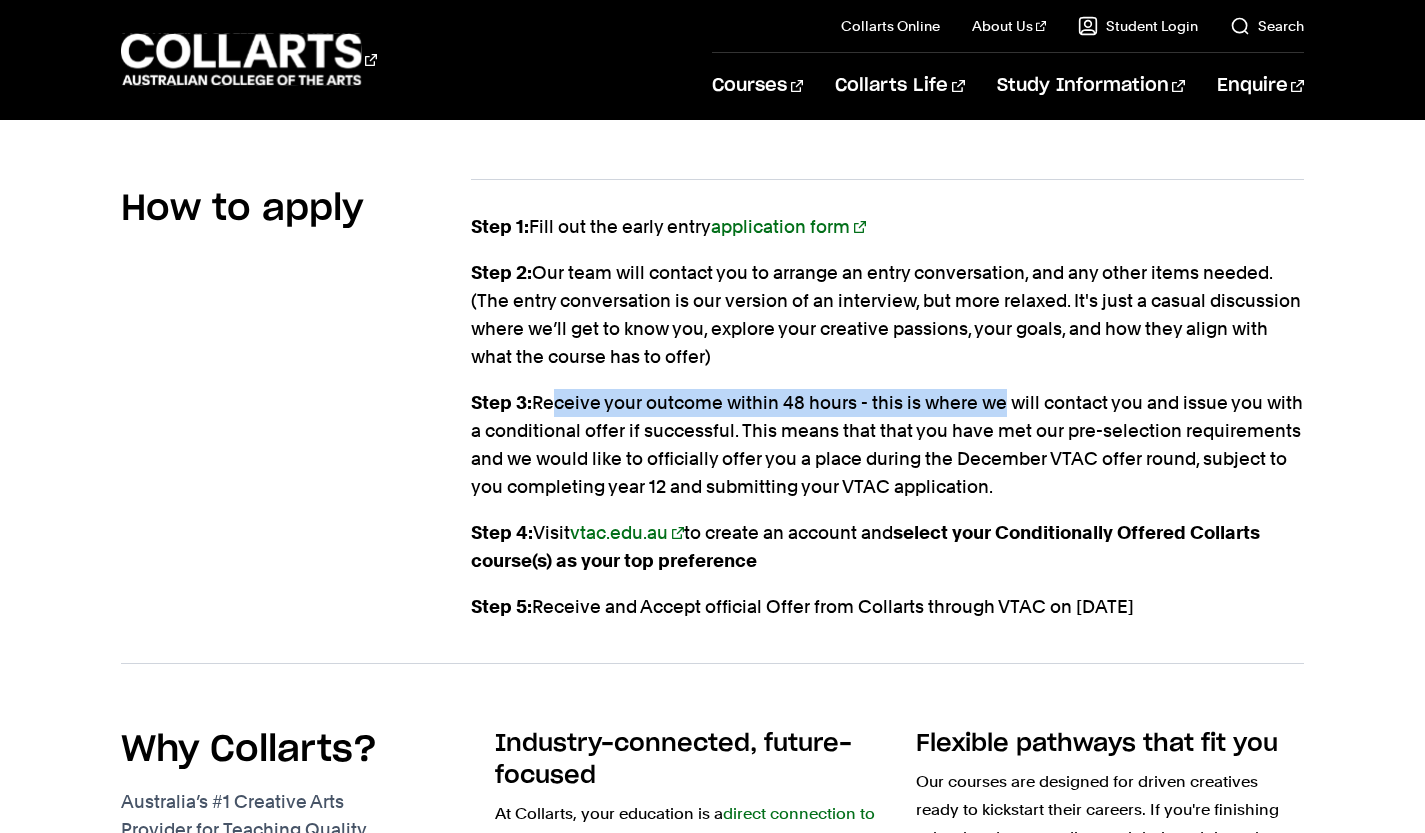drag, startPoint x: 548, startPoint y: 399, endPoint x: 1065, endPoint y: 417, distance: 517.31323 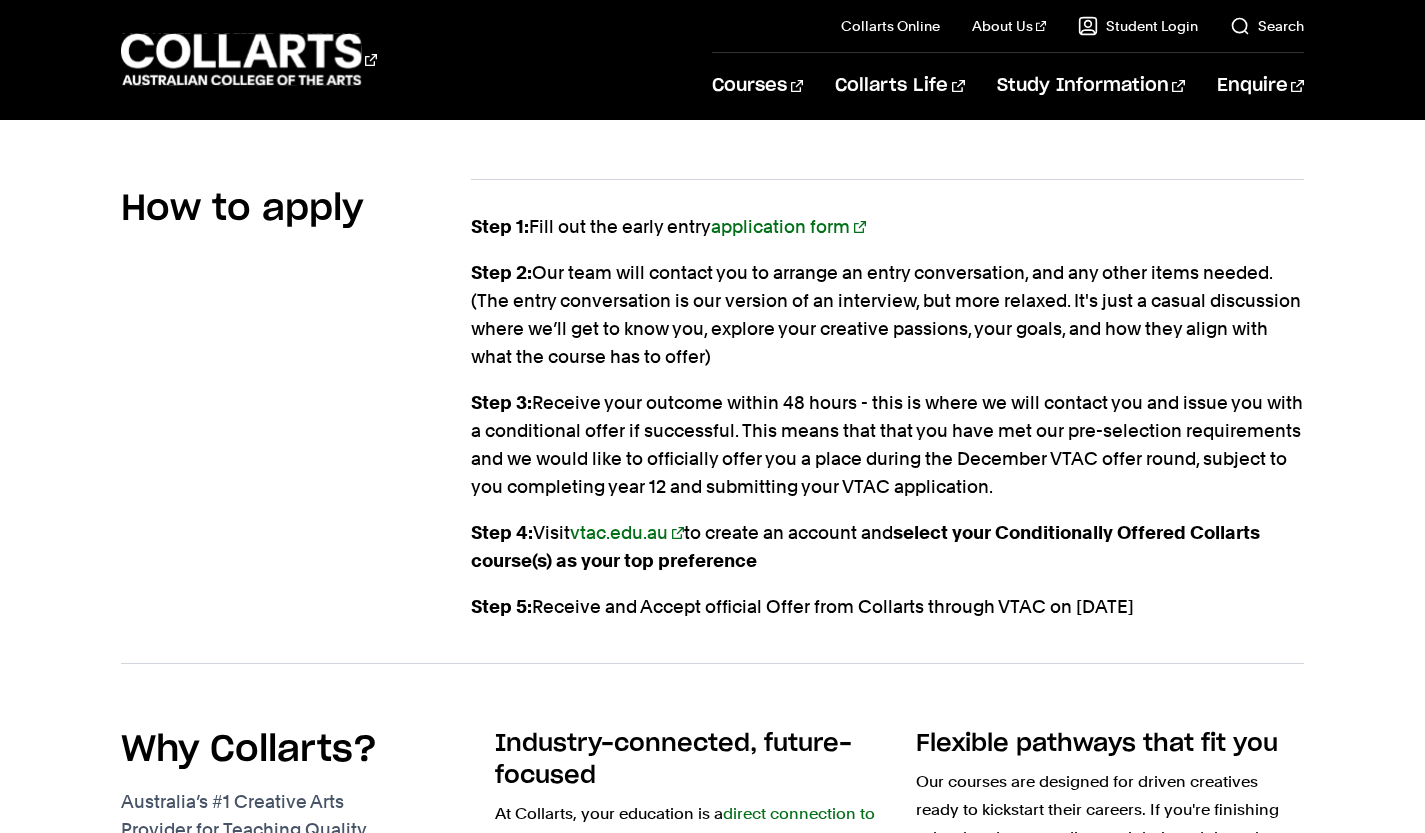 click on "Step 3:  Receive your outcome within 48 hours - this is where we will contact you and issue you with a conditional offer if successful. This means that that you have met our pre-selection requirements and we would like to officially offer you a place during the December VTAC offer round, subject to you completing year 12 and submitting your VTAC application." at bounding box center [887, 445] 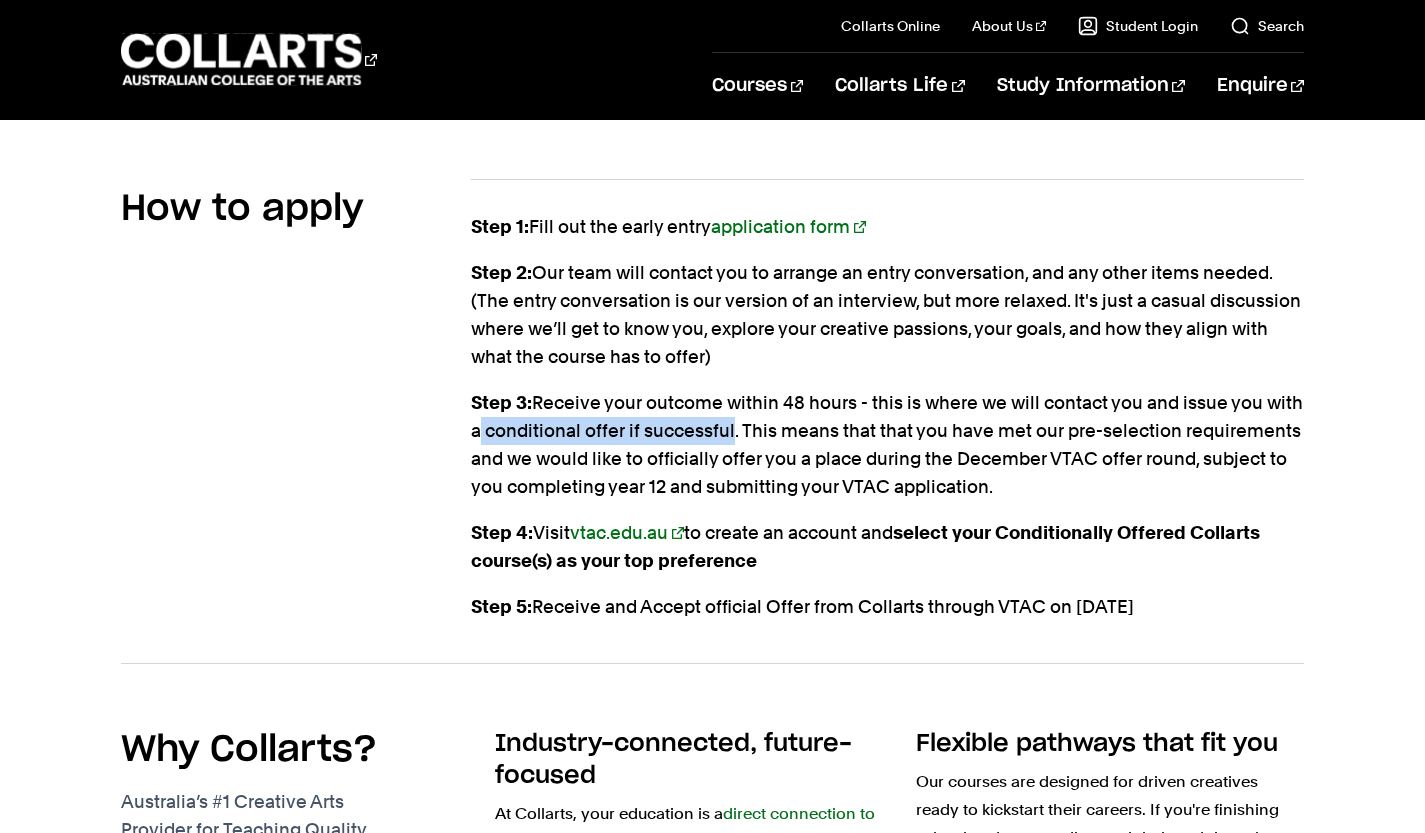 drag, startPoint x: 475, startPoint y: 429, endPoint x: 804, endPoint y: 447, distance: 329.49203 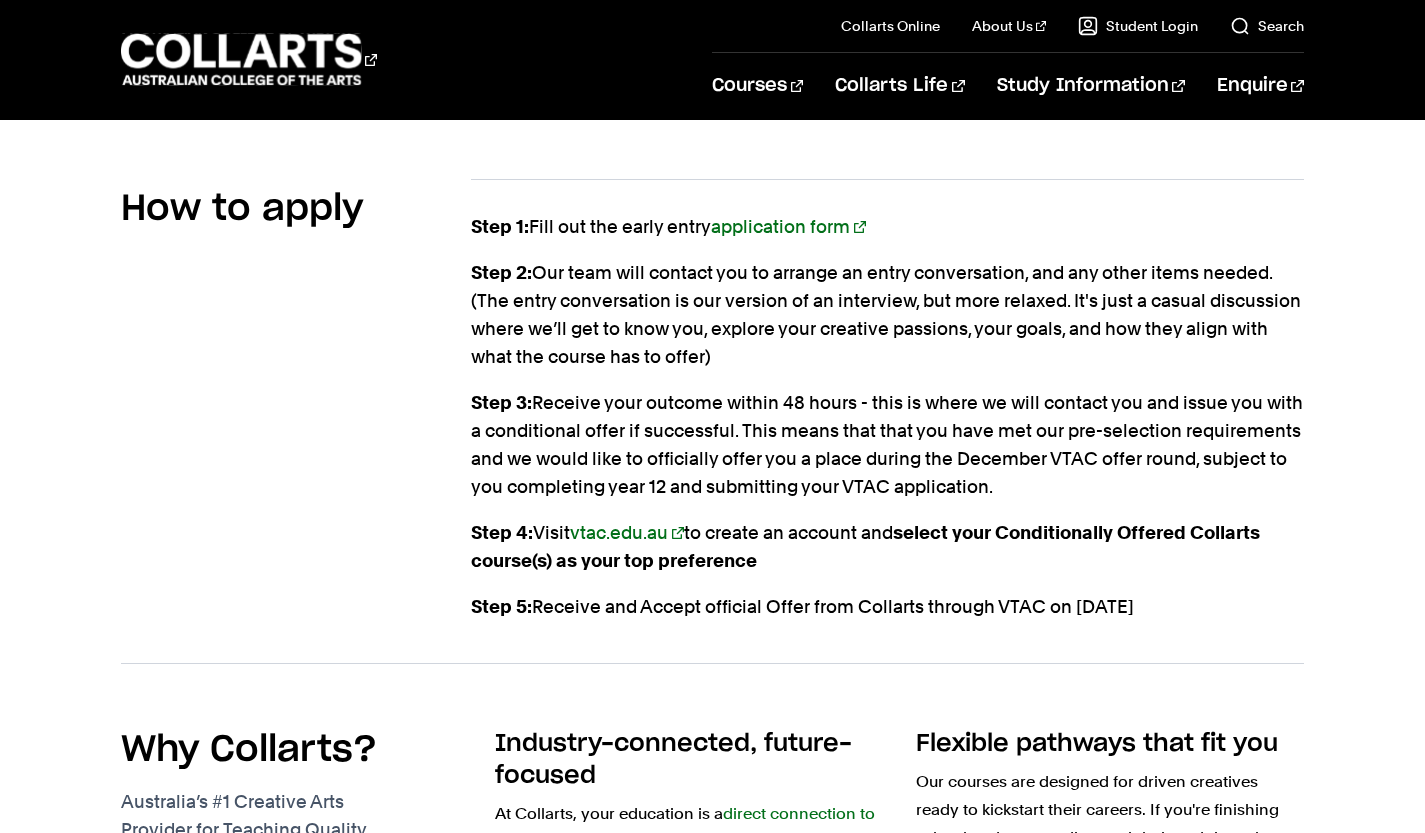 click on "Step 3:  Receive your outcome within 48 hours - this is where we will contact you and issue you with a conditional offer if successful. This means that that you have met our pre-selection requirements and we would like to officially offer you a place during the December VTAC offer round, subject to you completing year 12 and submitting your VTAC application." at bounding box center [887, 445] 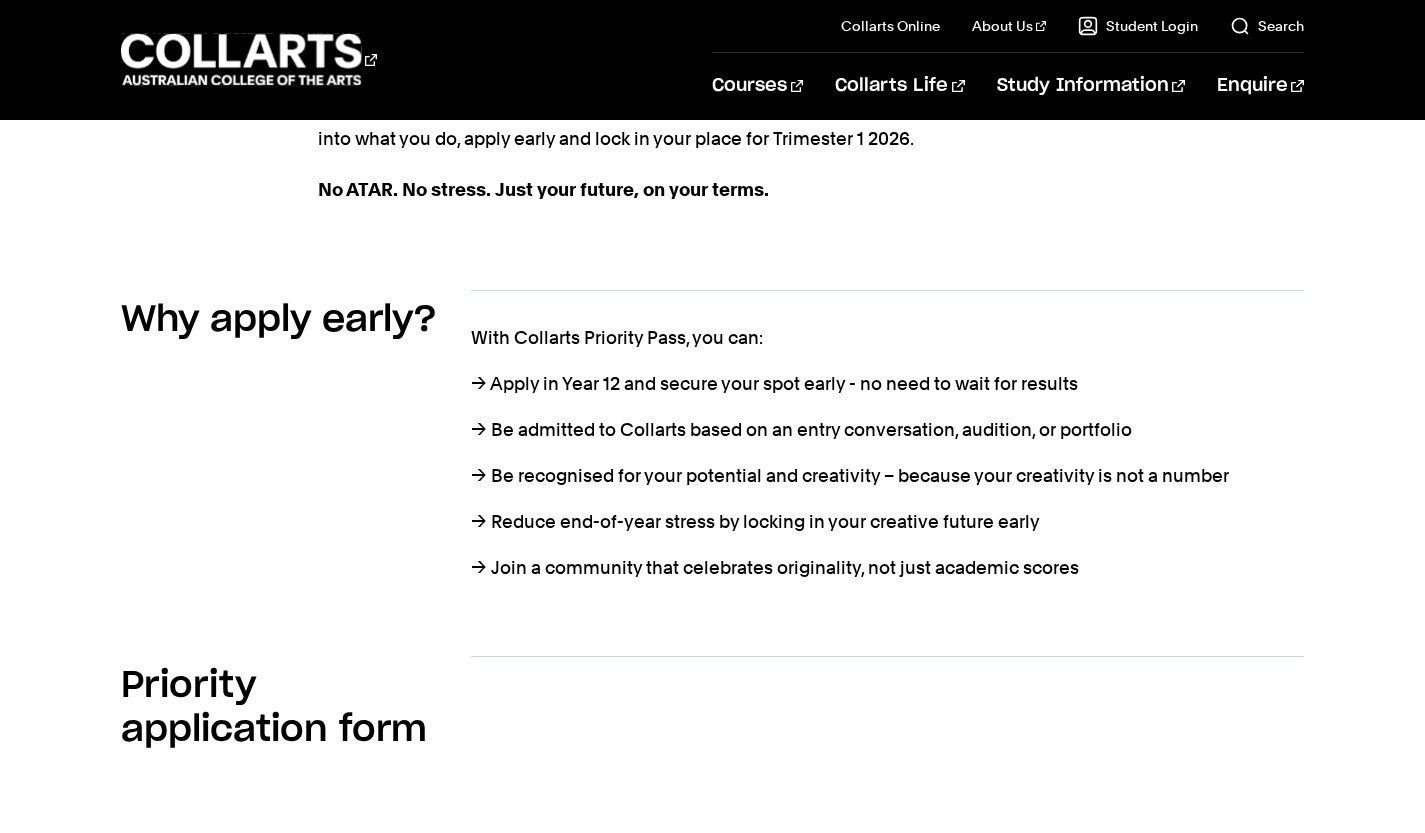 scroll, scrollTop: 0, scrollLeft: 0, axis: both 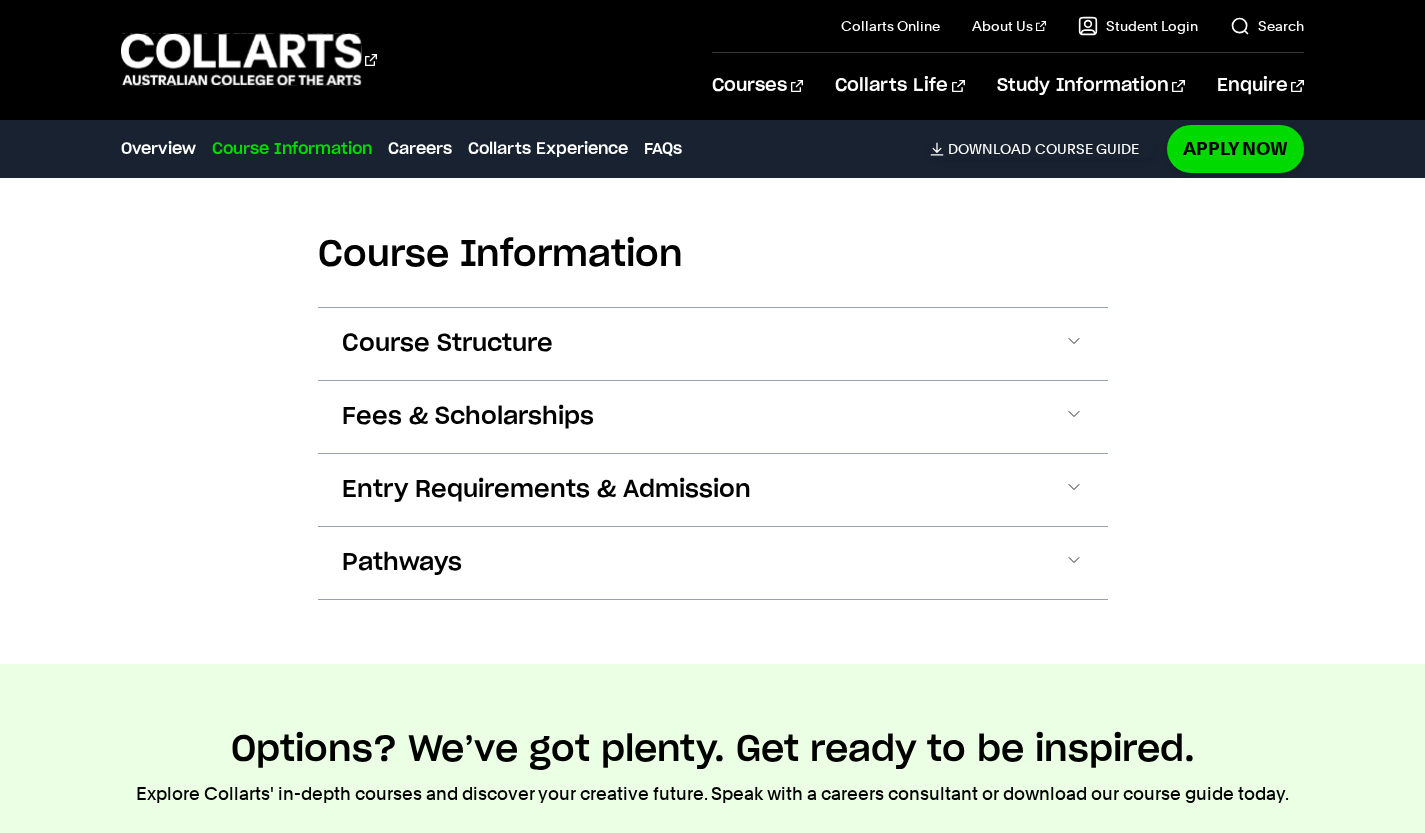 click on "Fees & Scholarships" at bounding box center [468, 417] 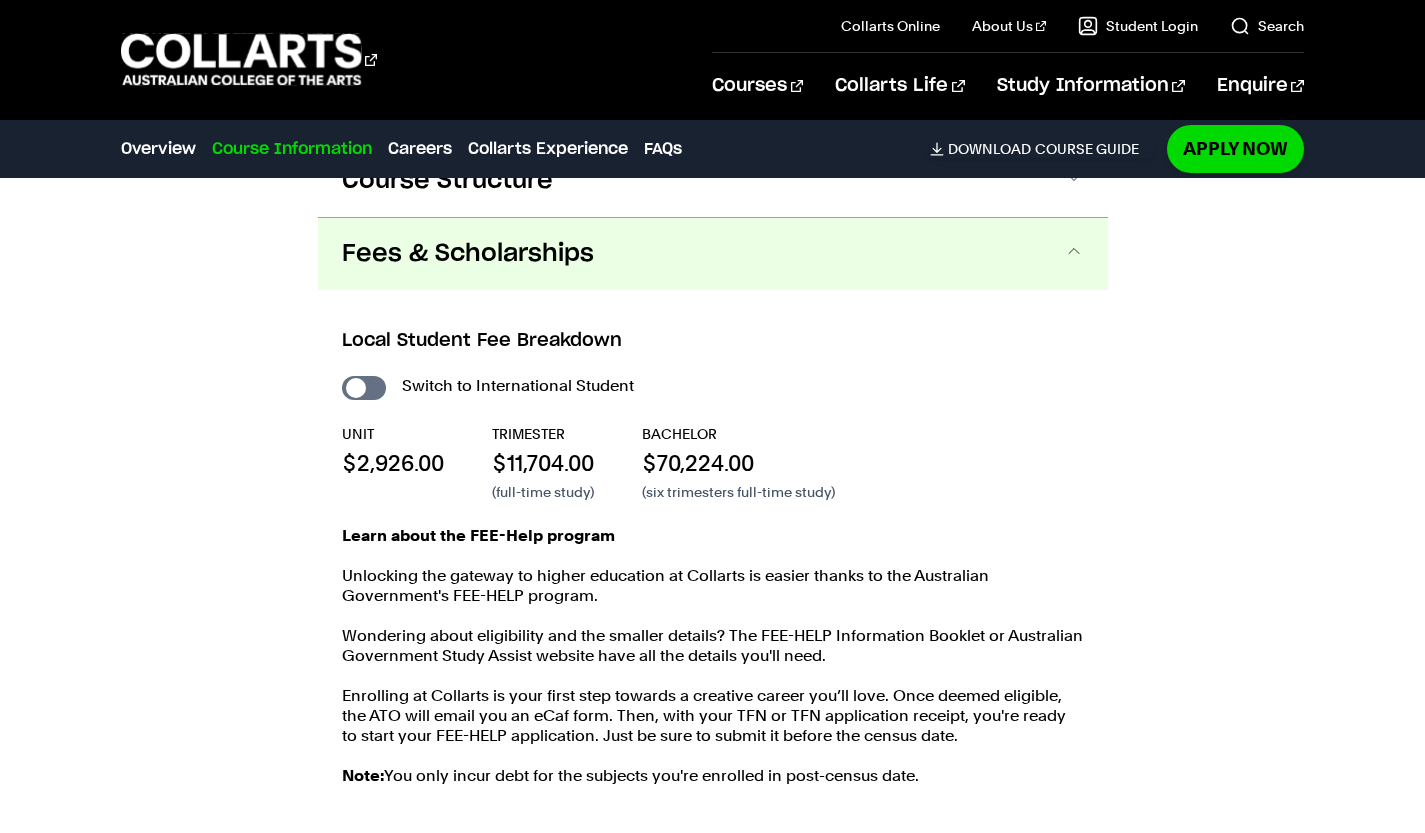 scroll, scrollTop: 2785, scrollLeft: 0, axis: vertical 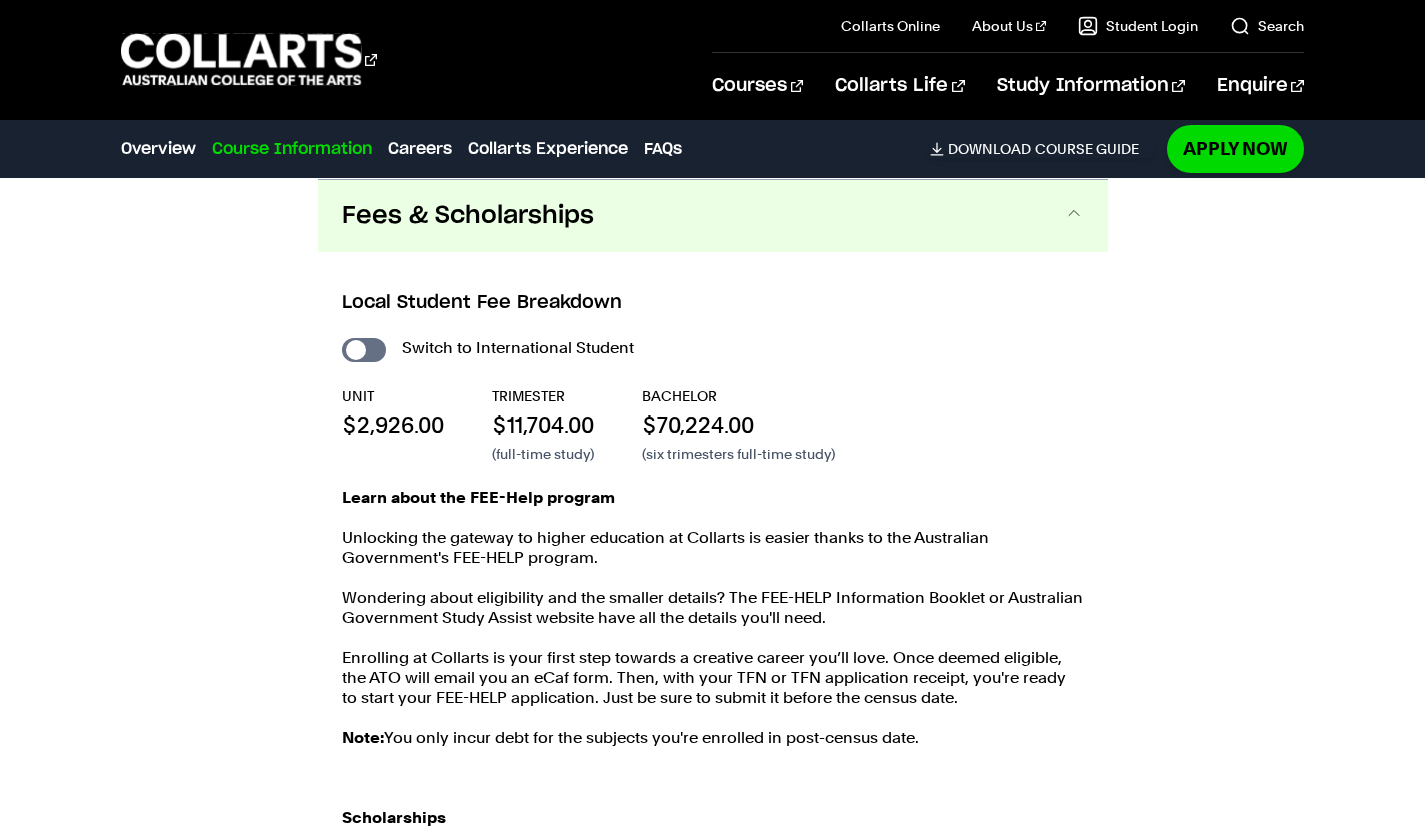 click on "Fees & Scholarships" at bounding box center [468, 216] 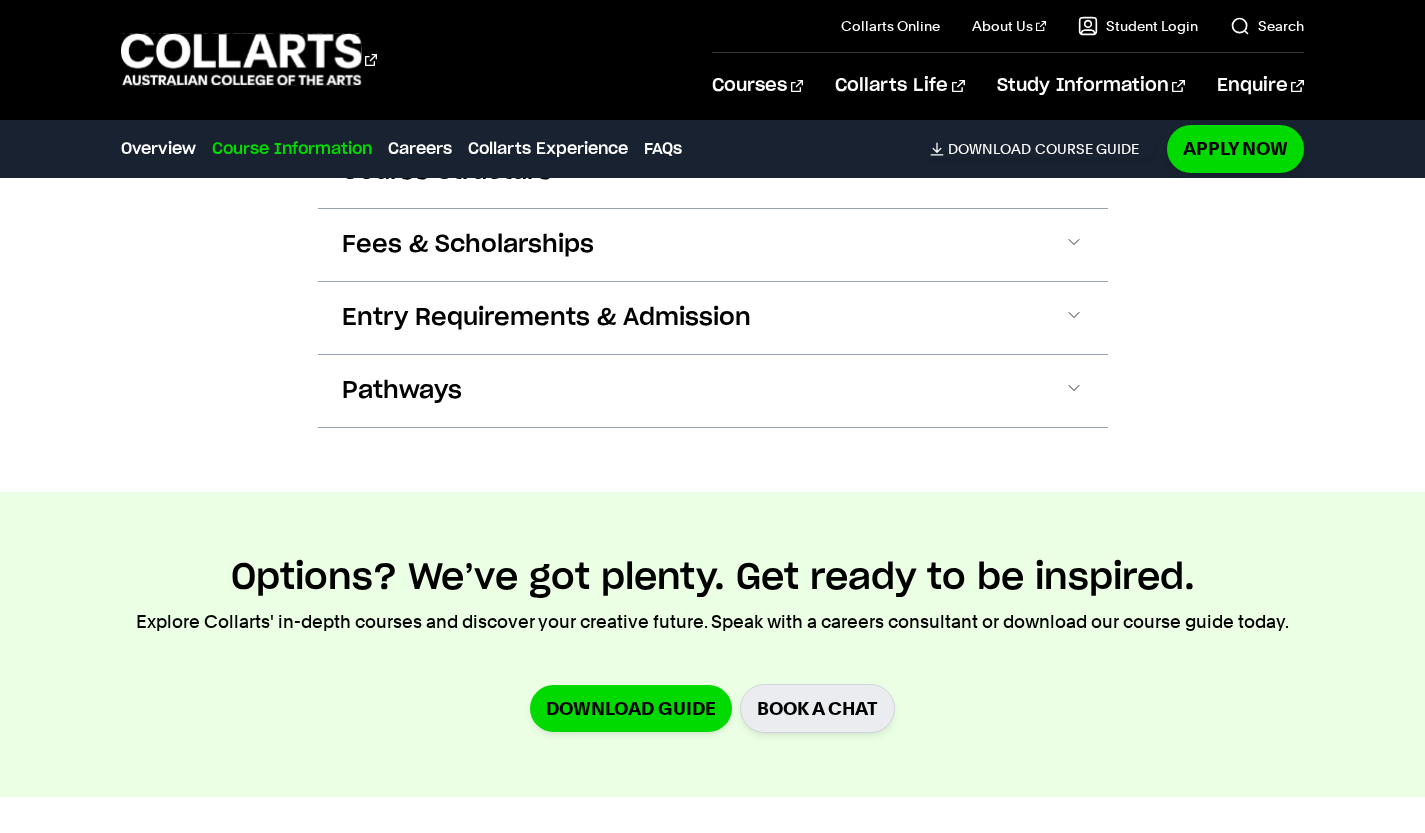 click on "Entry Requirements & Admission" at bounding box center [713, 318] 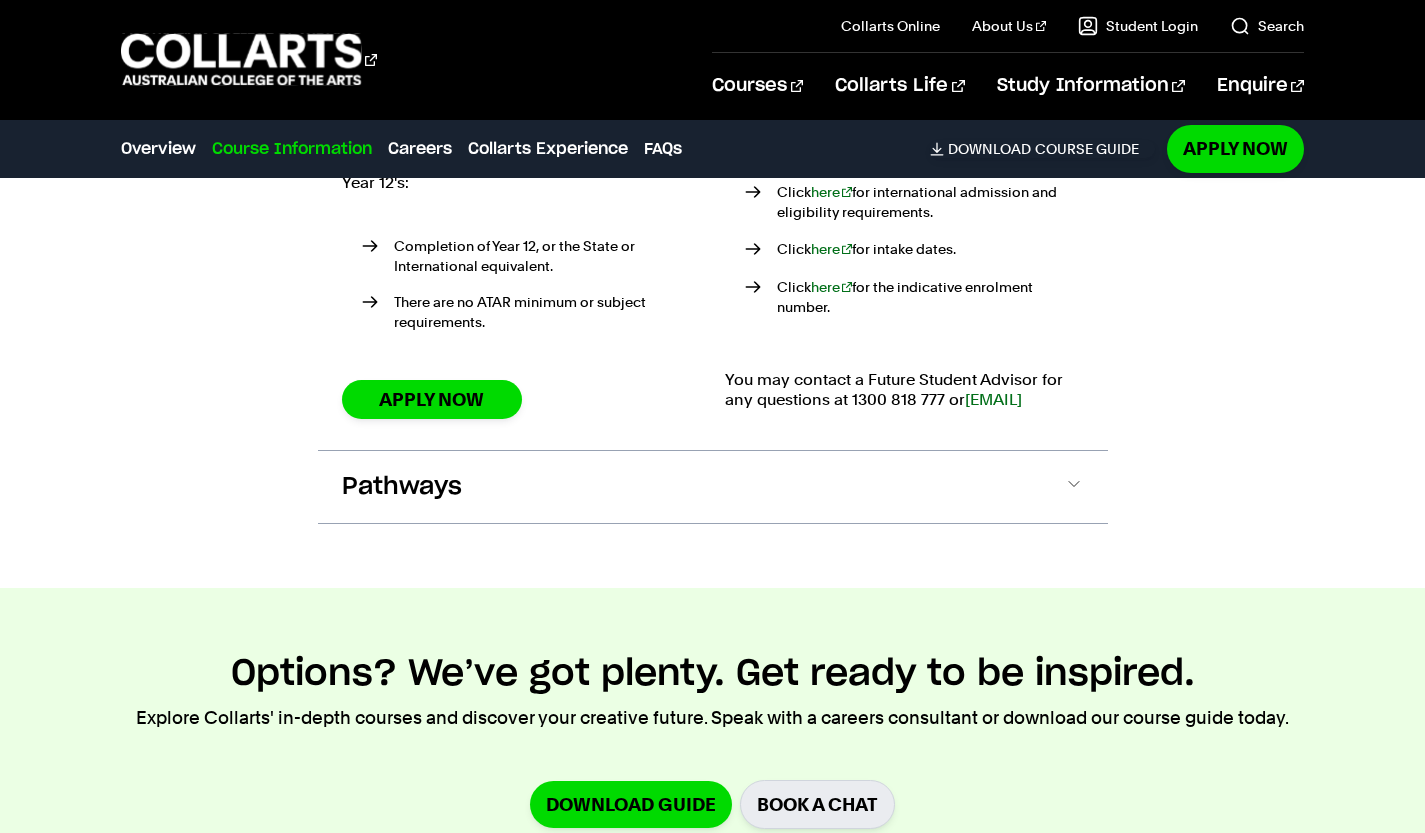 scroll, scrollTop: 3199, scrollLeft: 0, axis: vertical 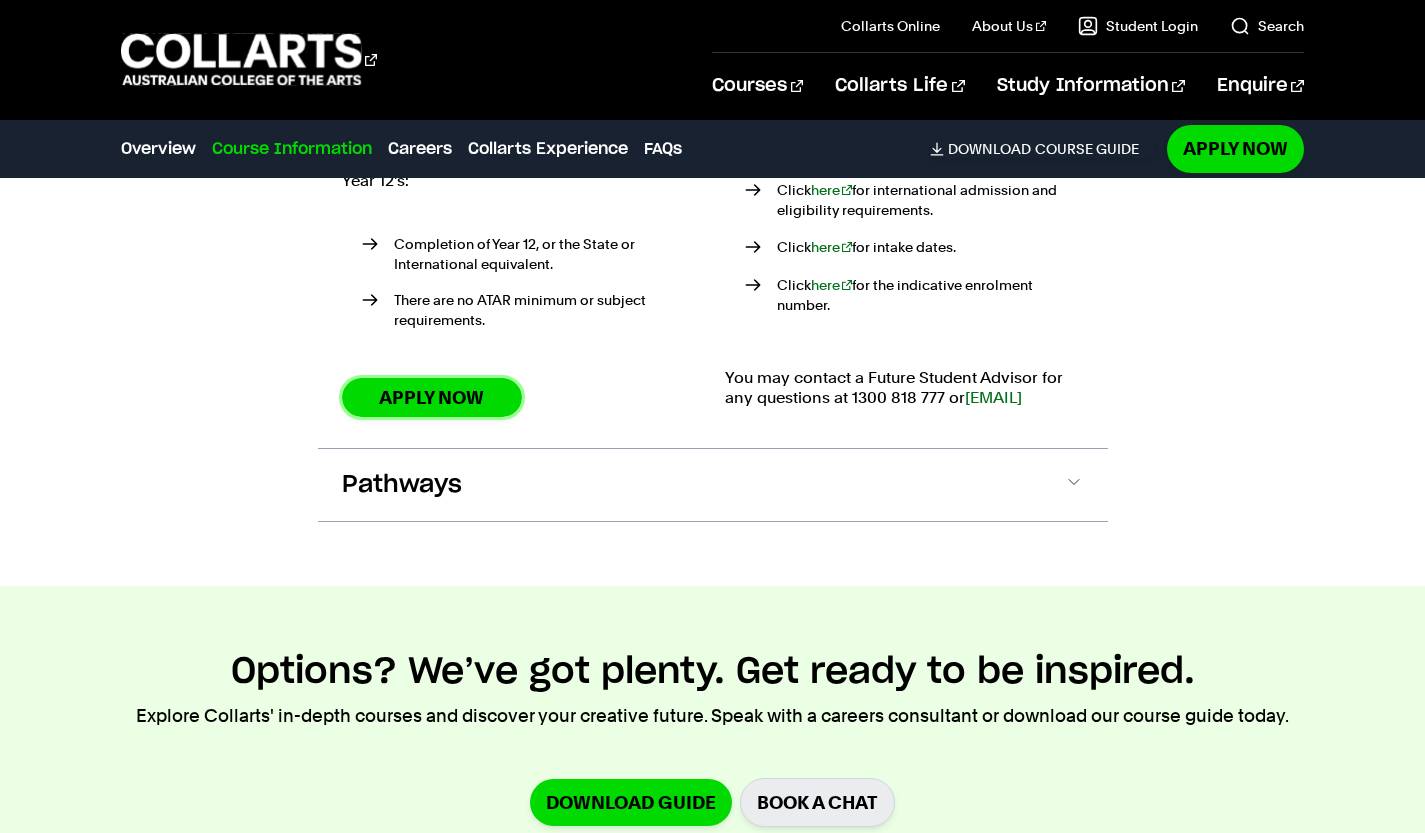 click on "Apply Now" at bounding box center (432, 397) 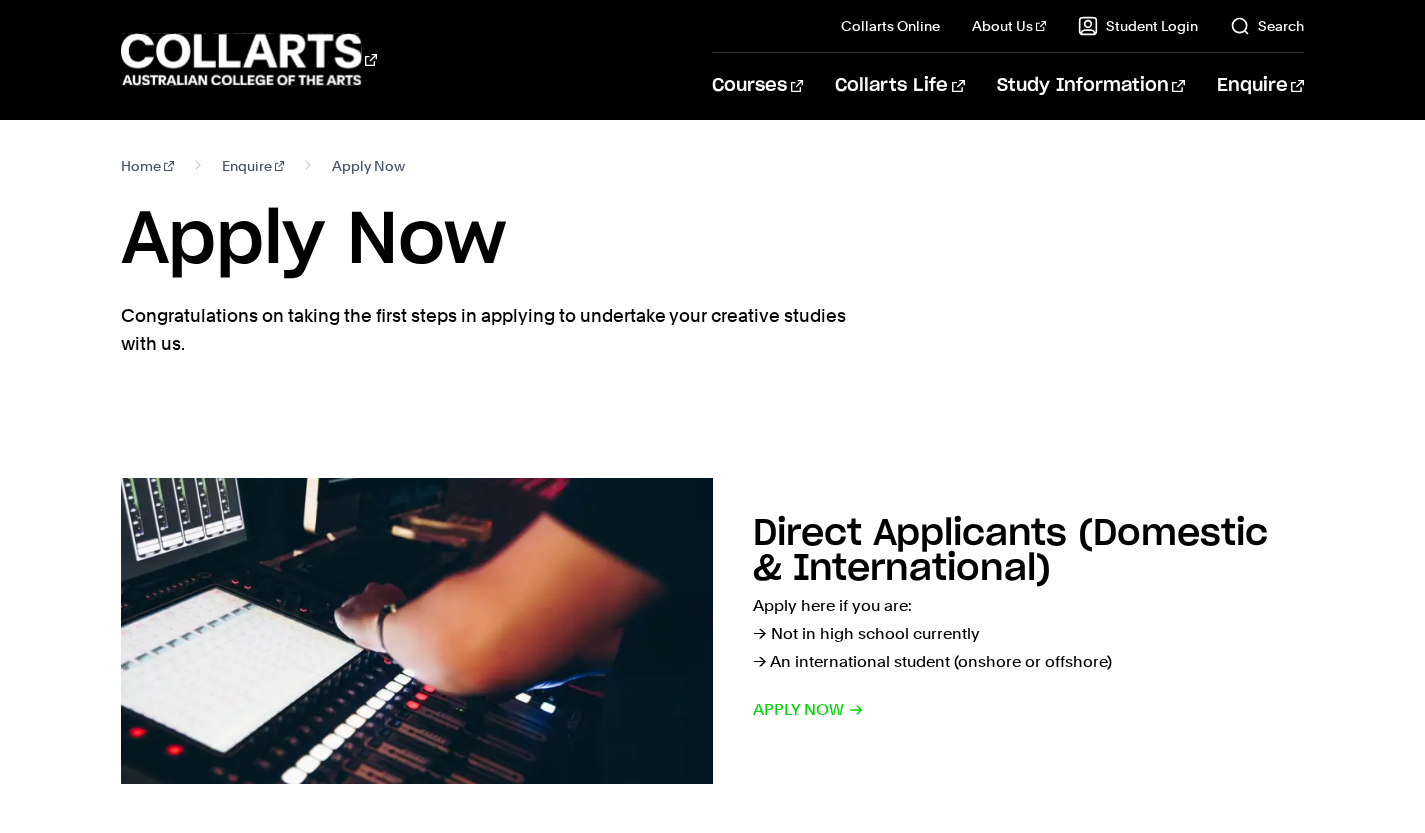 scroll, scrollTop: 404, scrollLeft: 0, axis: vertical 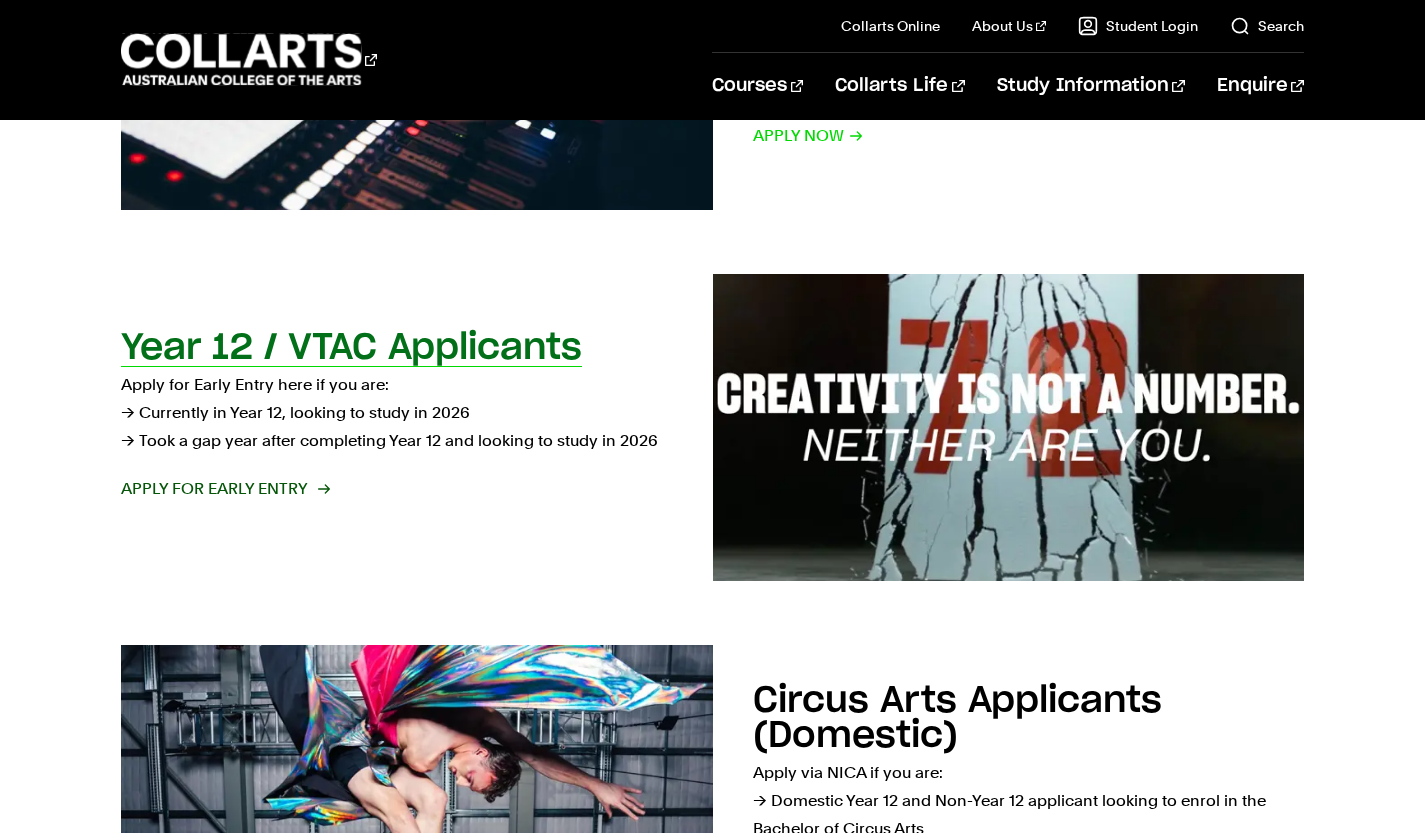 click on "Apply for Early Entry" at bounding box center [224, 489] 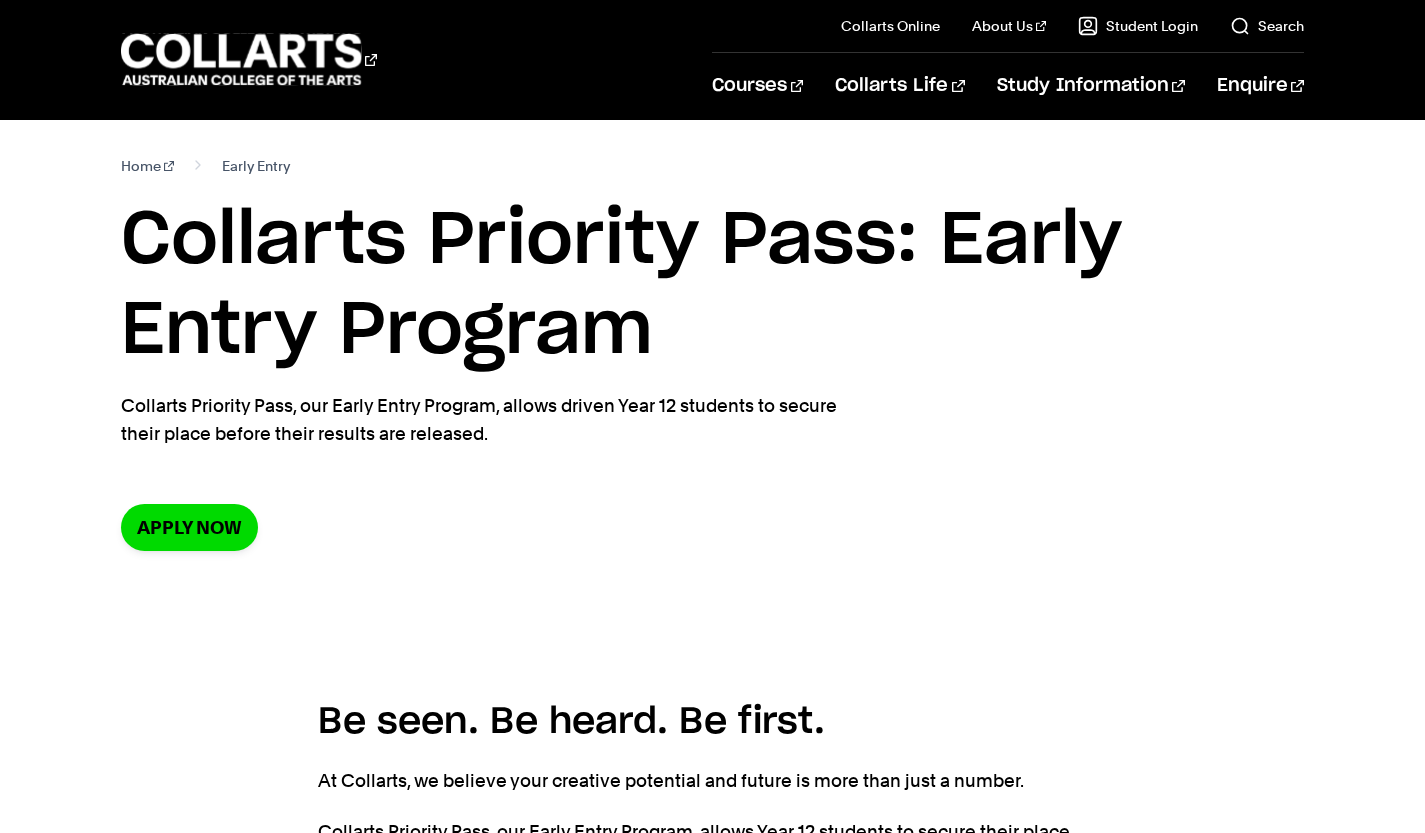 scroll, scrollTop: 587, scrollLeft: 0, axis: vertical 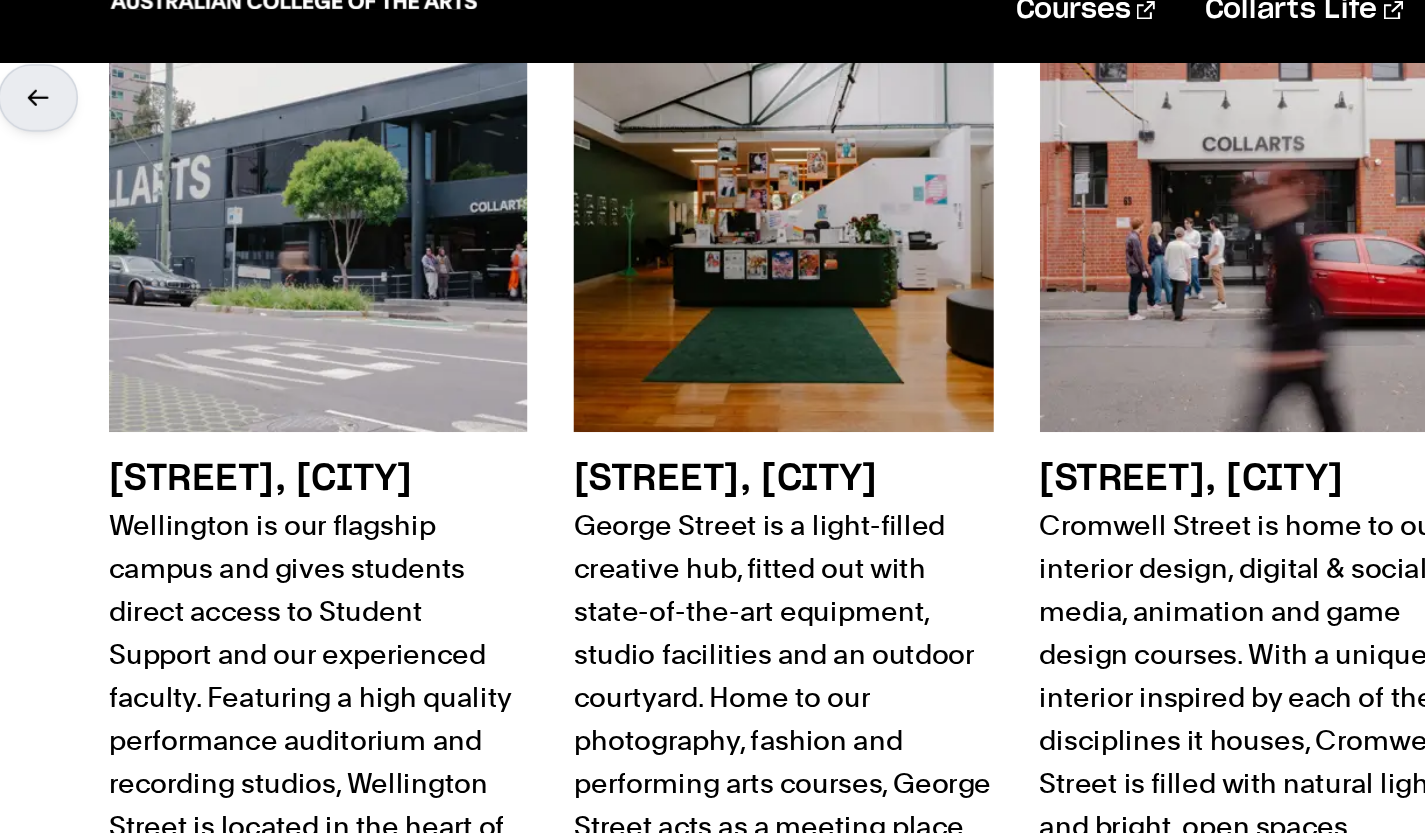 click on "[STREET], [CITY]" at bounding box center [712, 407] 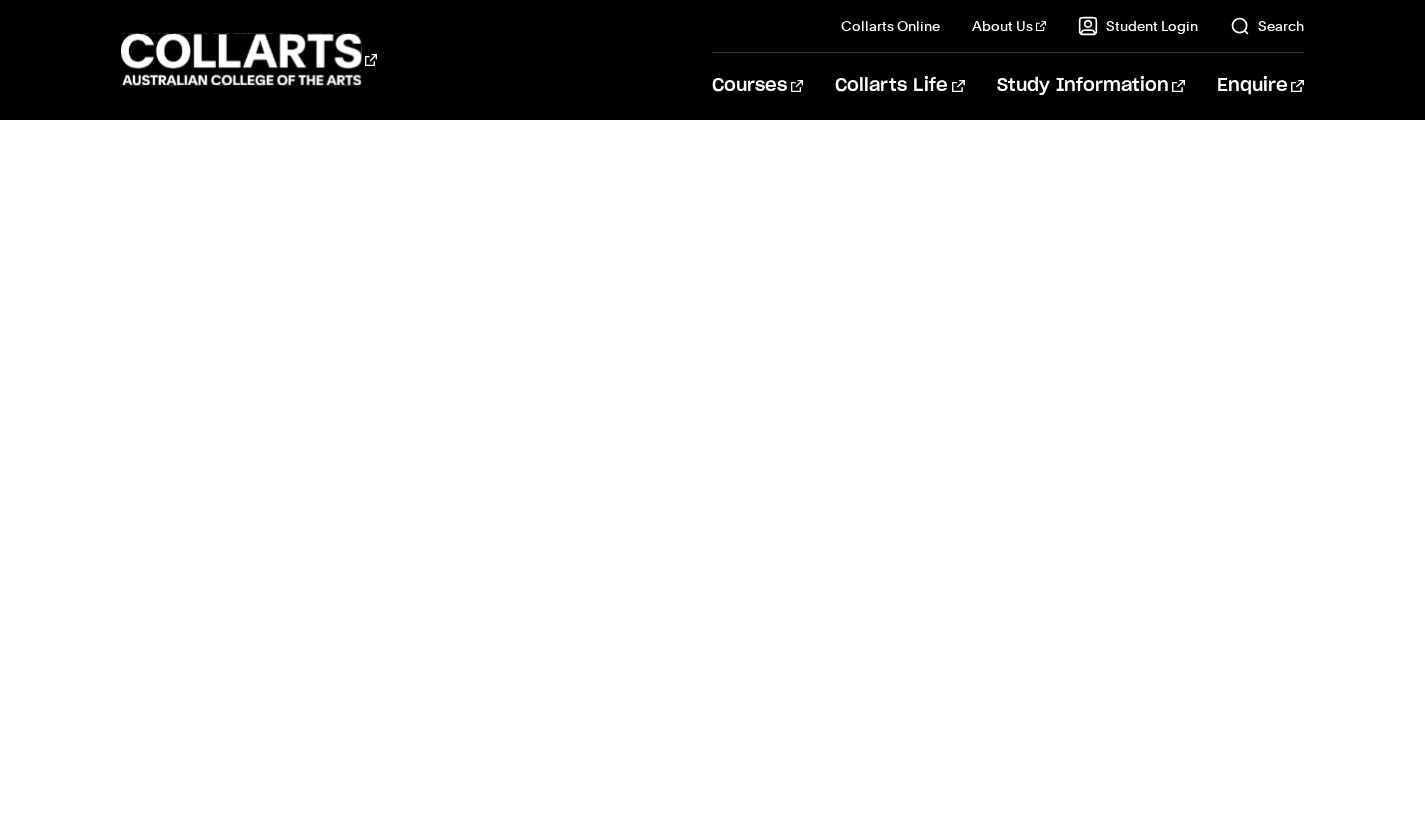 scroll, scrollTop: 1456, scrollLeft: 0, axis: vertical 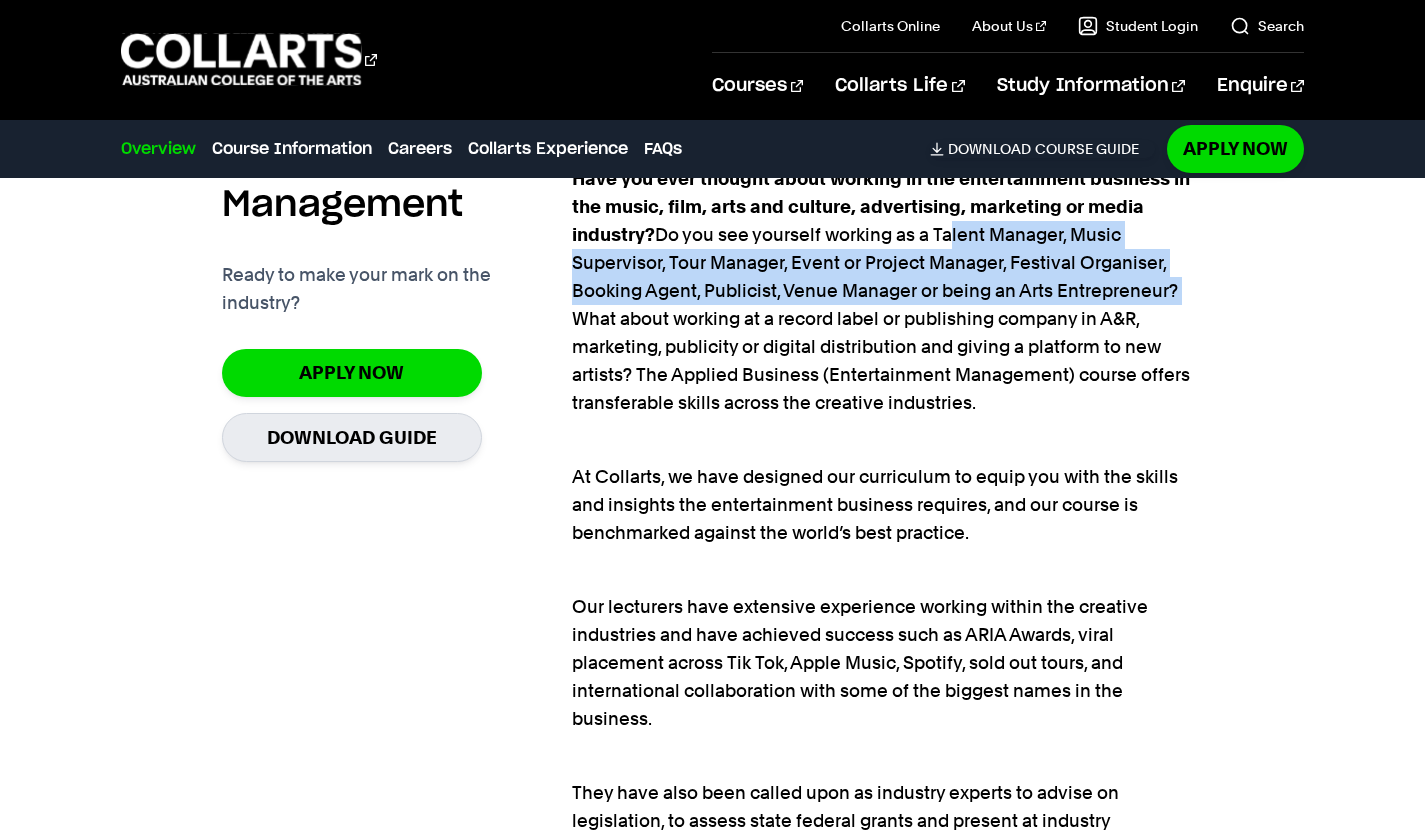 drag, startPoint x: 942, startPoint y: 238, endPoint x: 1251, endPoint y: 300, distance: 315.1587 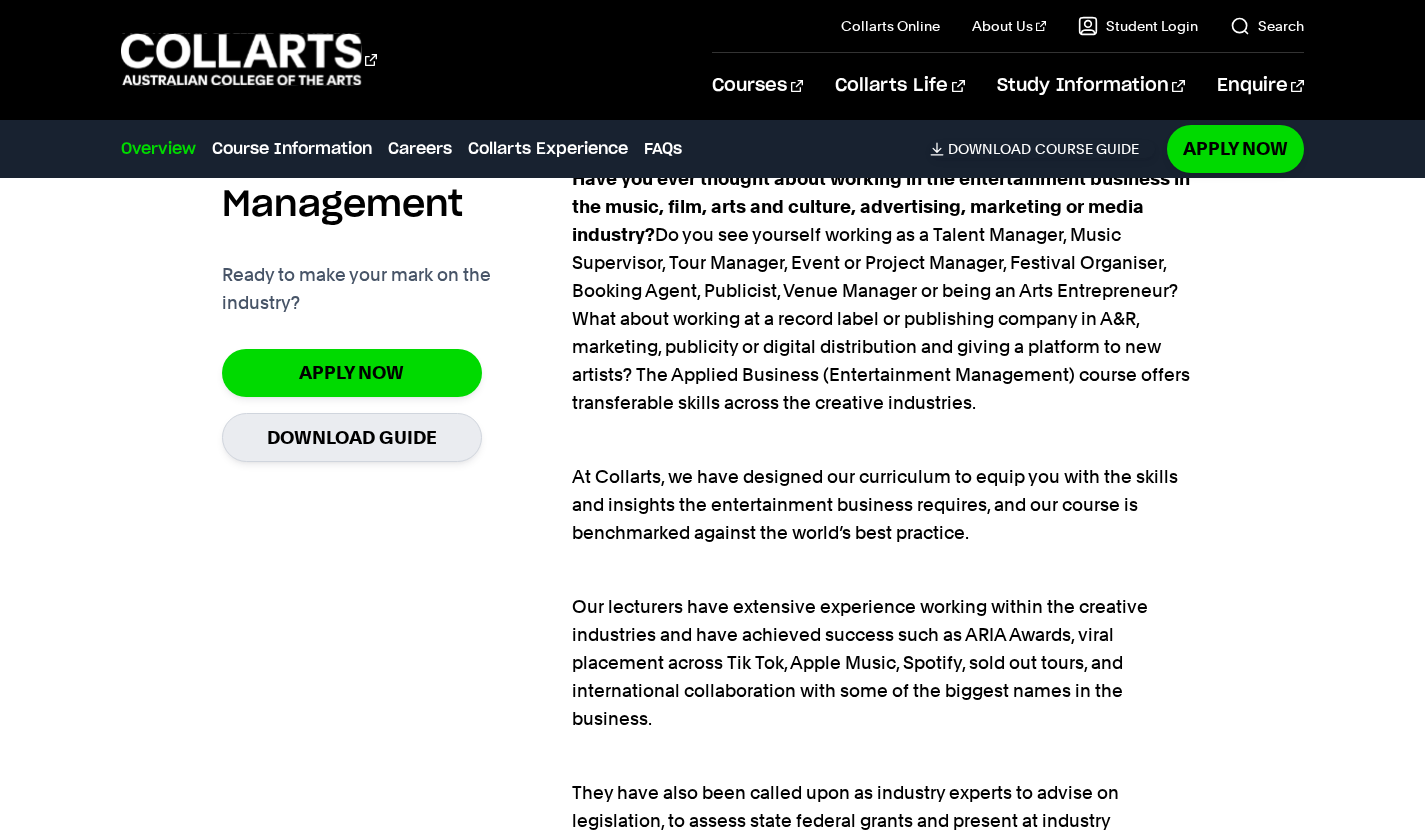 drag, startPoint x: 1034, startPoint y: 446, endPoint x: 530, endPoint y: 463, distance: 504.28662 